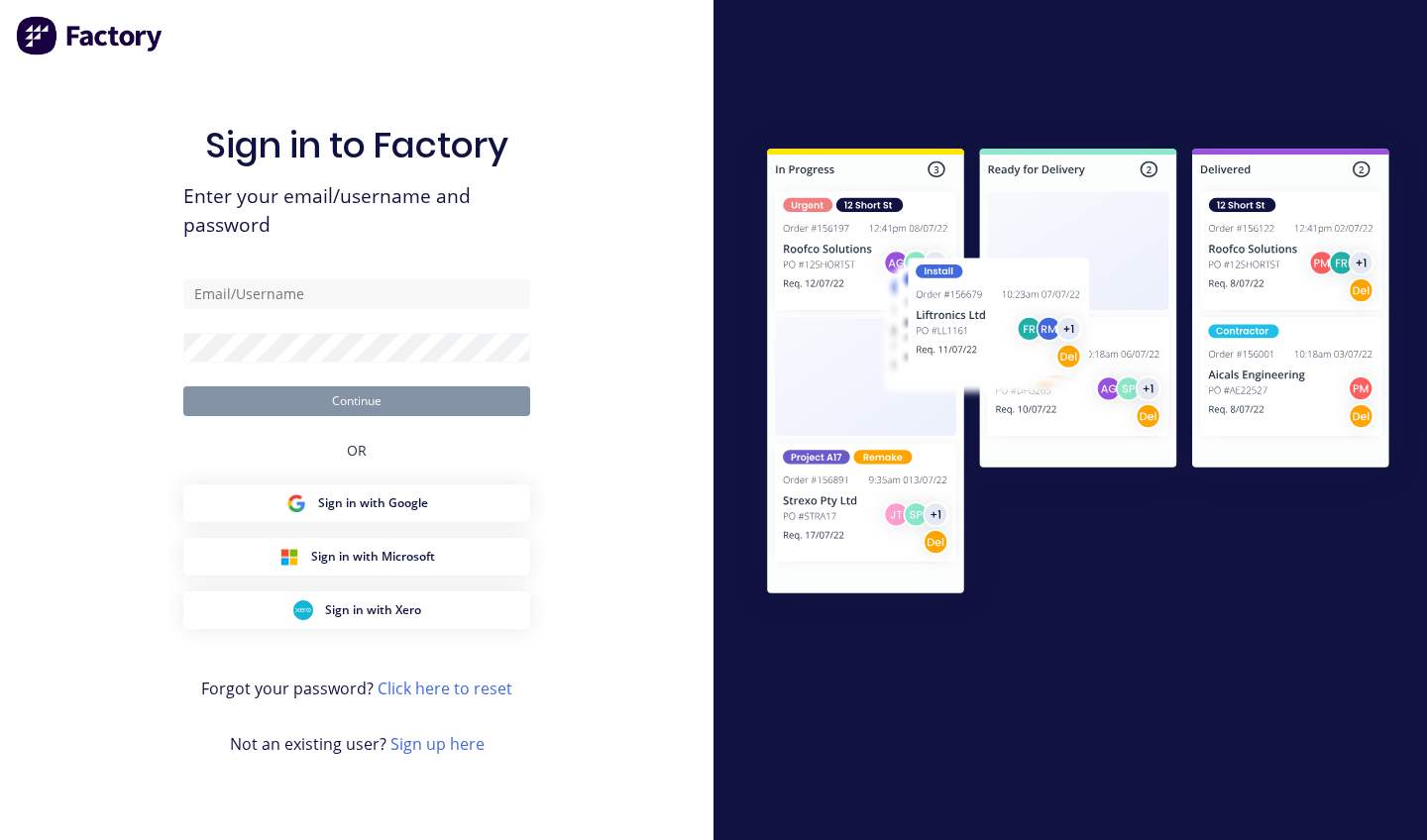 scroll, scrollTop: 0, scrollLeft: 0, axis: both 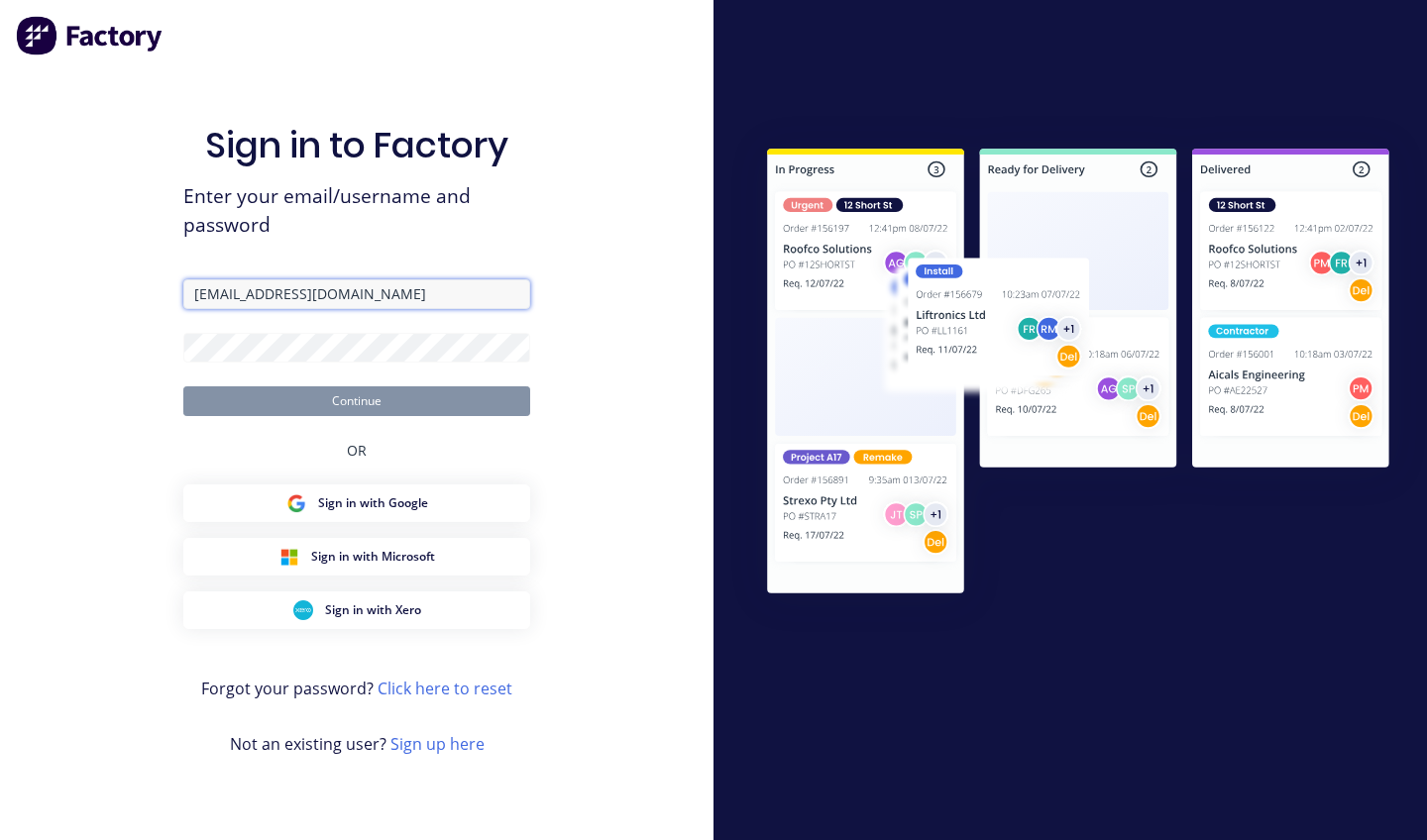 type on "[EMAIL_ADDRESS][DOMAIN_NAME]" 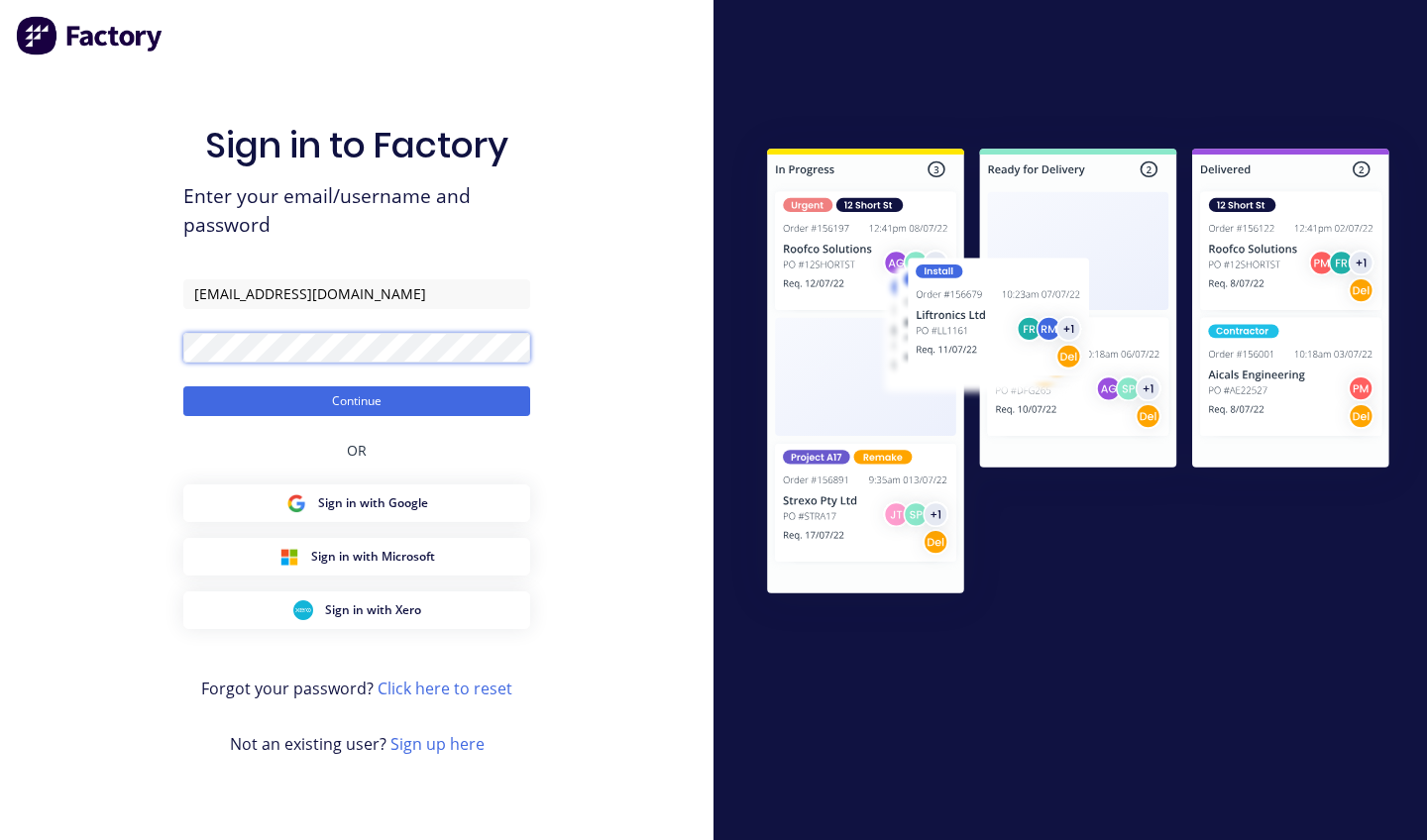 click on "Continue" at bounding box center [357, 401] 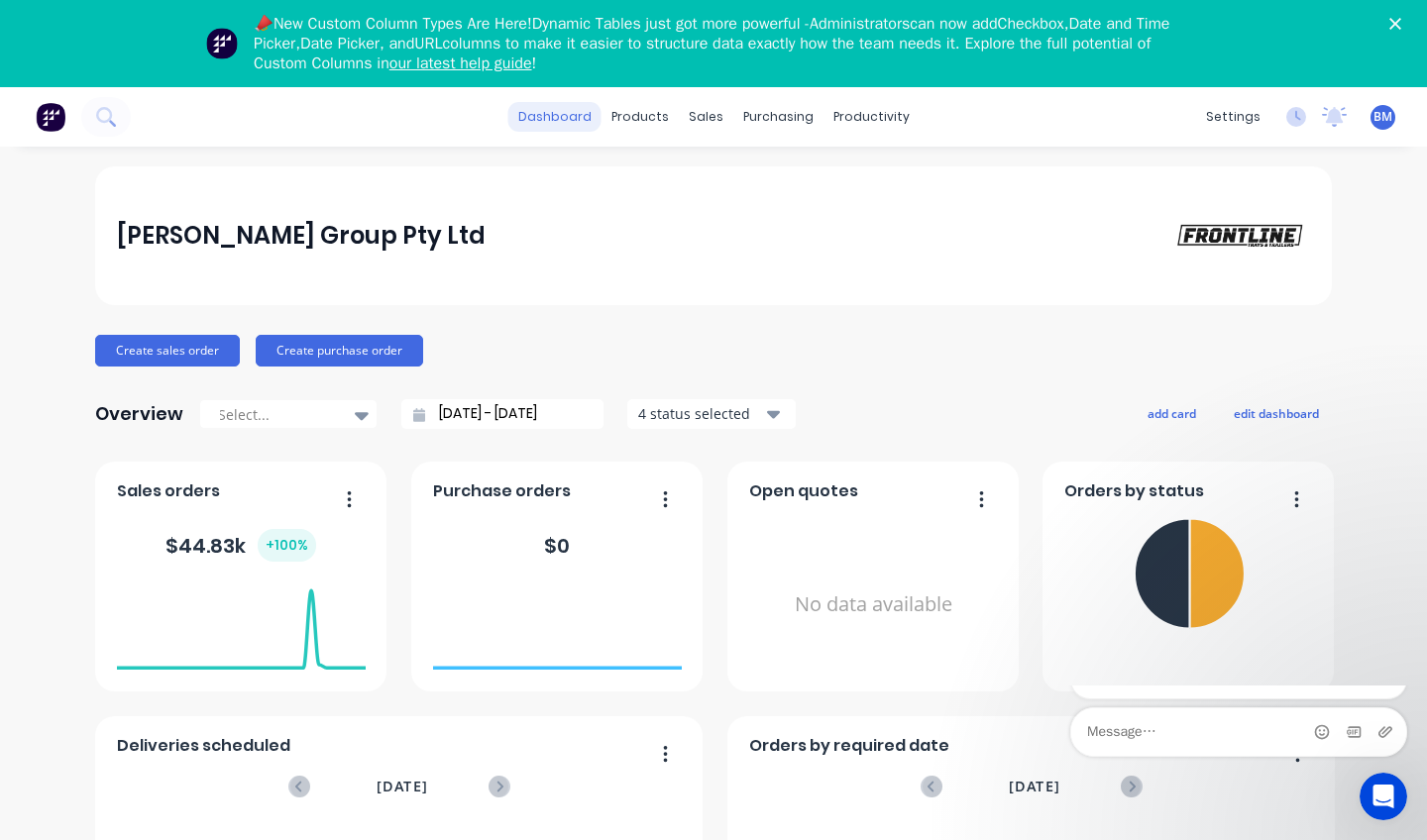scroll, scrollTop: 0, scrollLeft: 0, axis: both 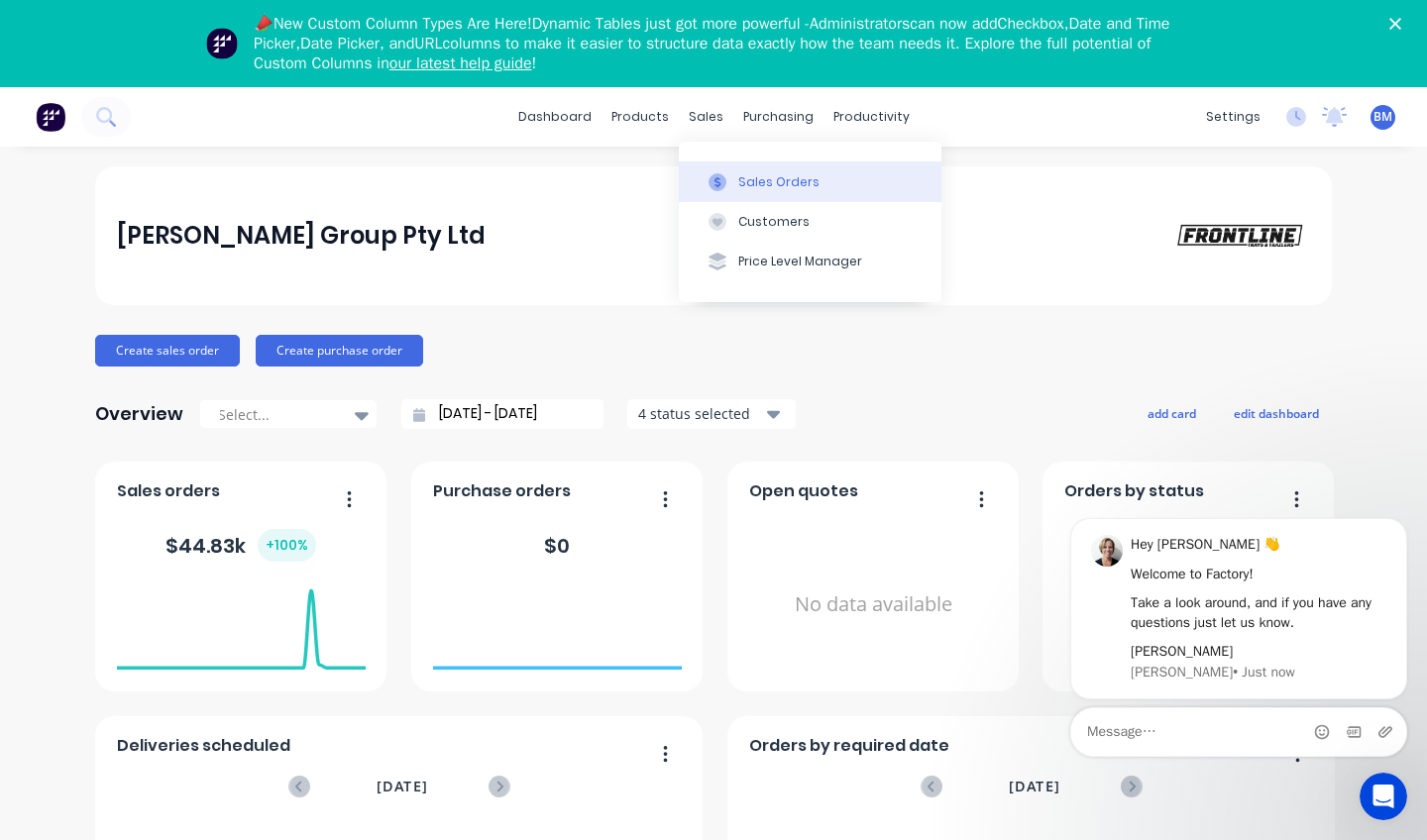 click at bounding box center (717, 182) 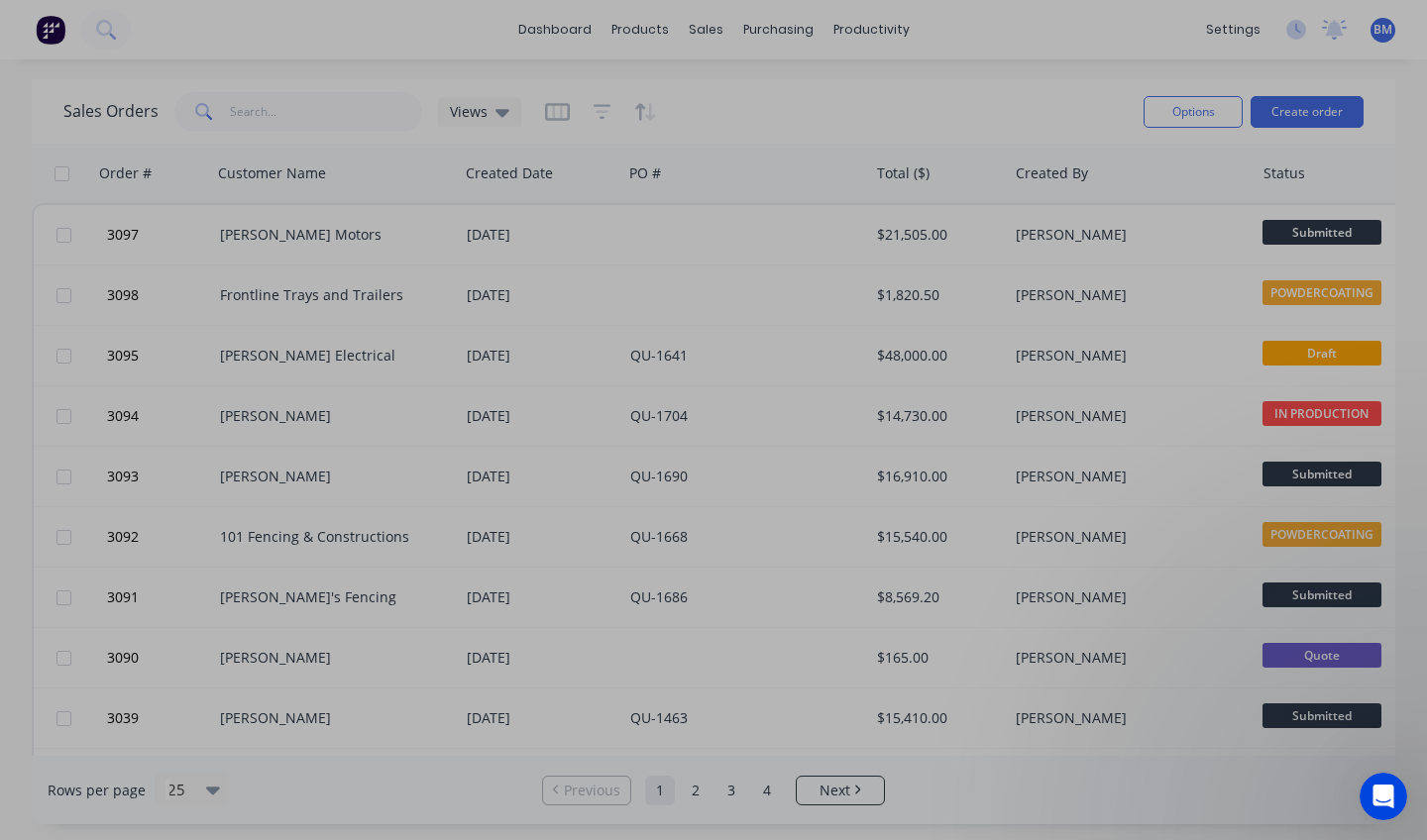 scroll, scrollTop: 0, scrollLeft: 0, axis: both 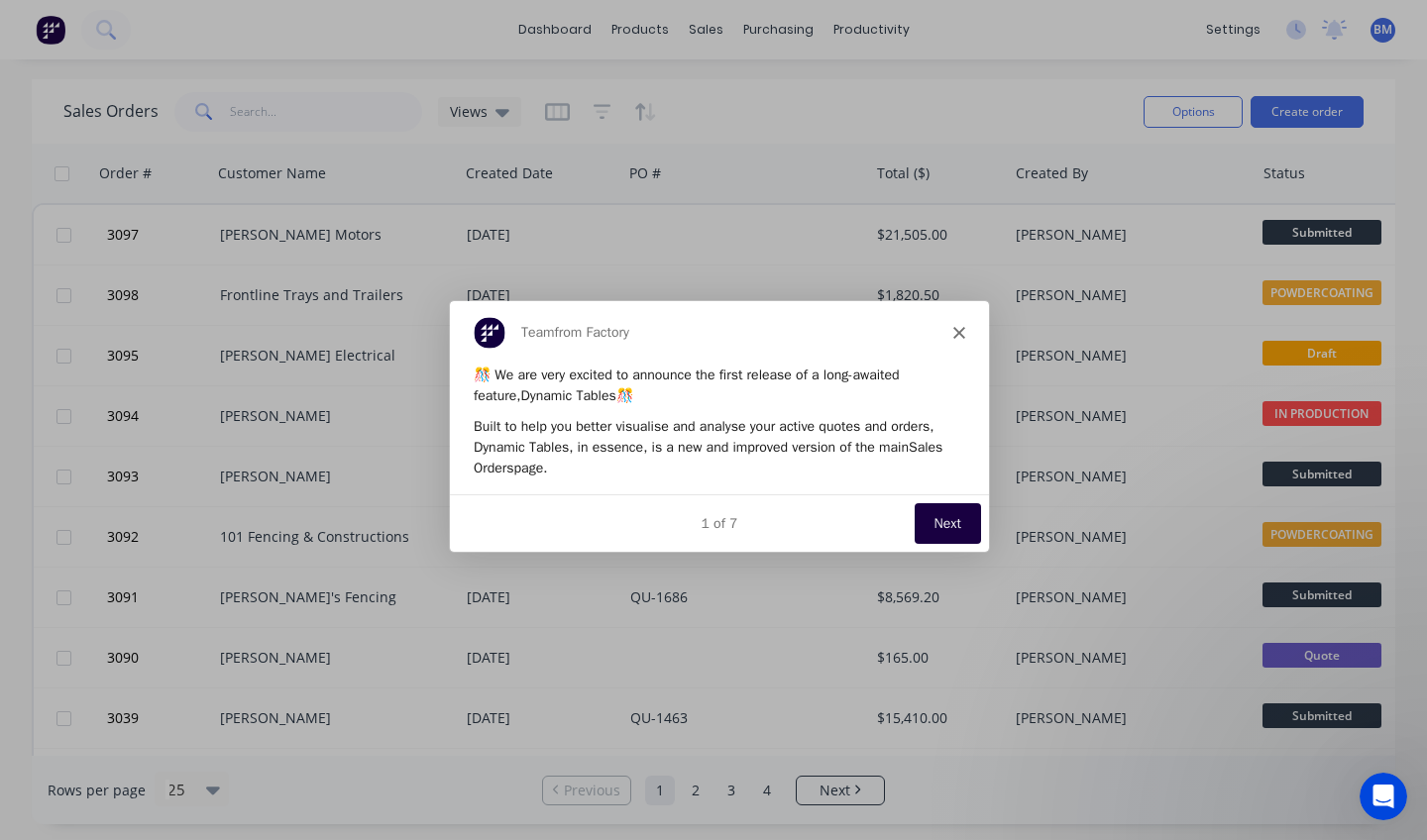 click on "Next" at bounding box center (946, 521) 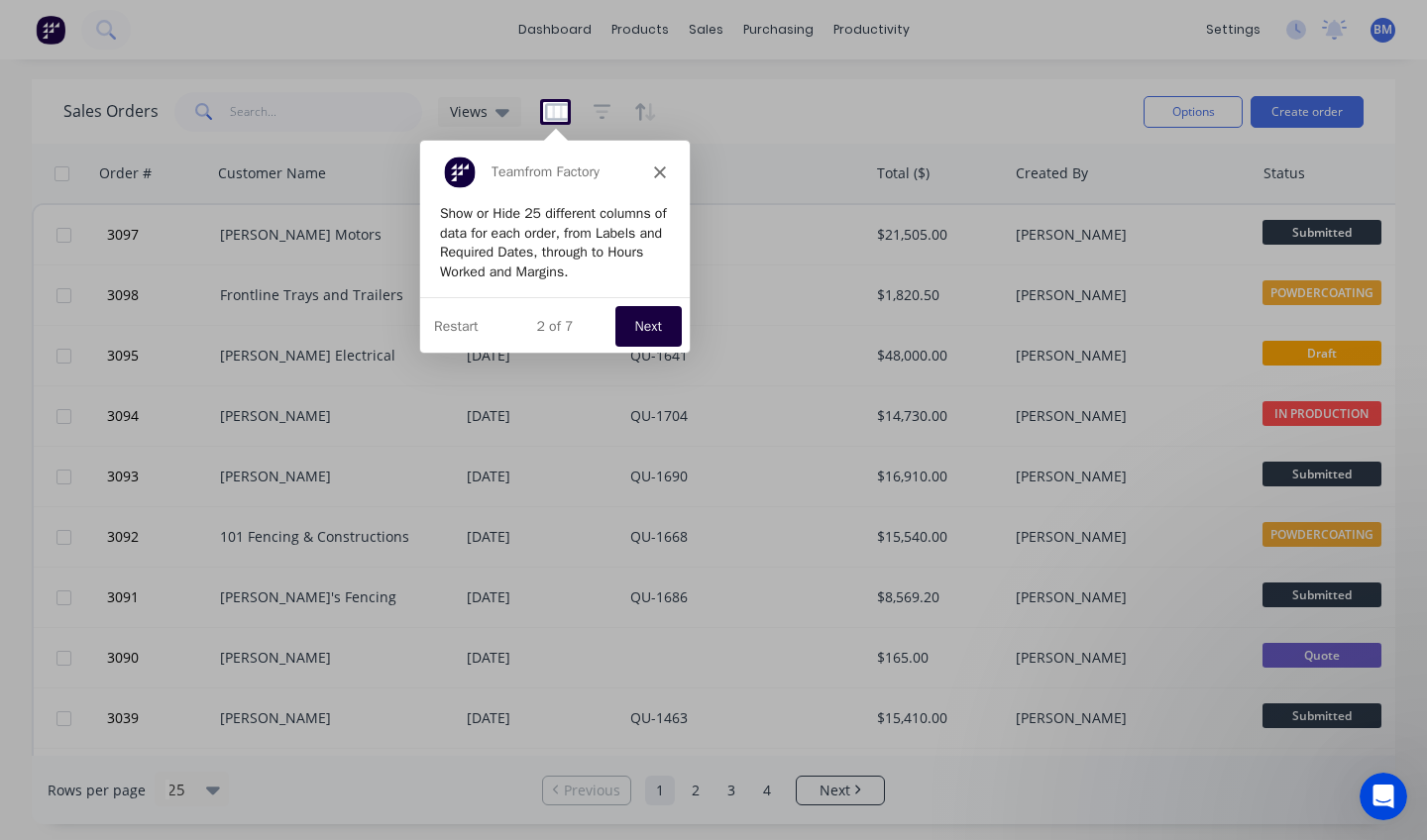 scroll, scrollTop: 0, scrollLeft: 0, axis: both 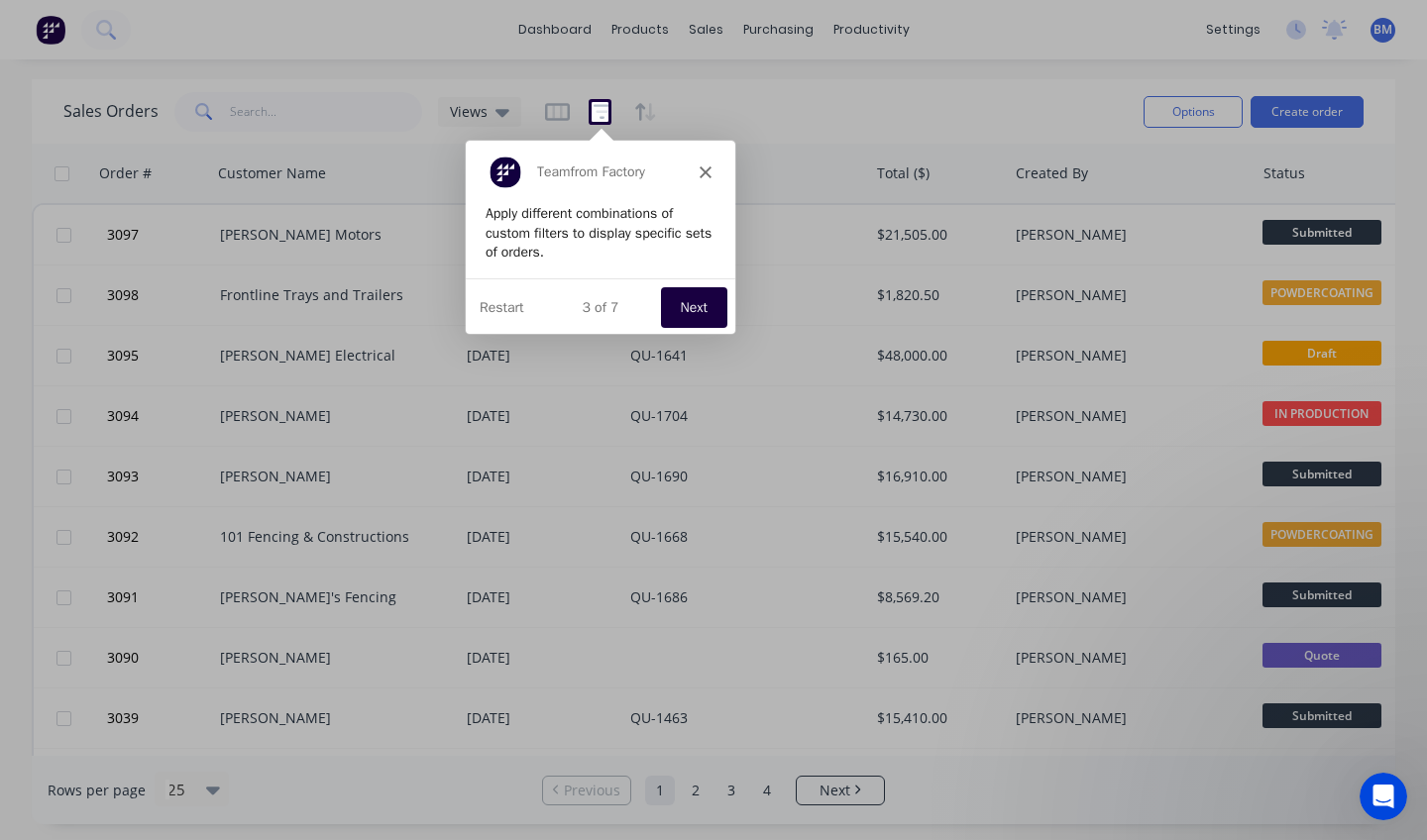 click on "Next" at bounding box center (692, 305) 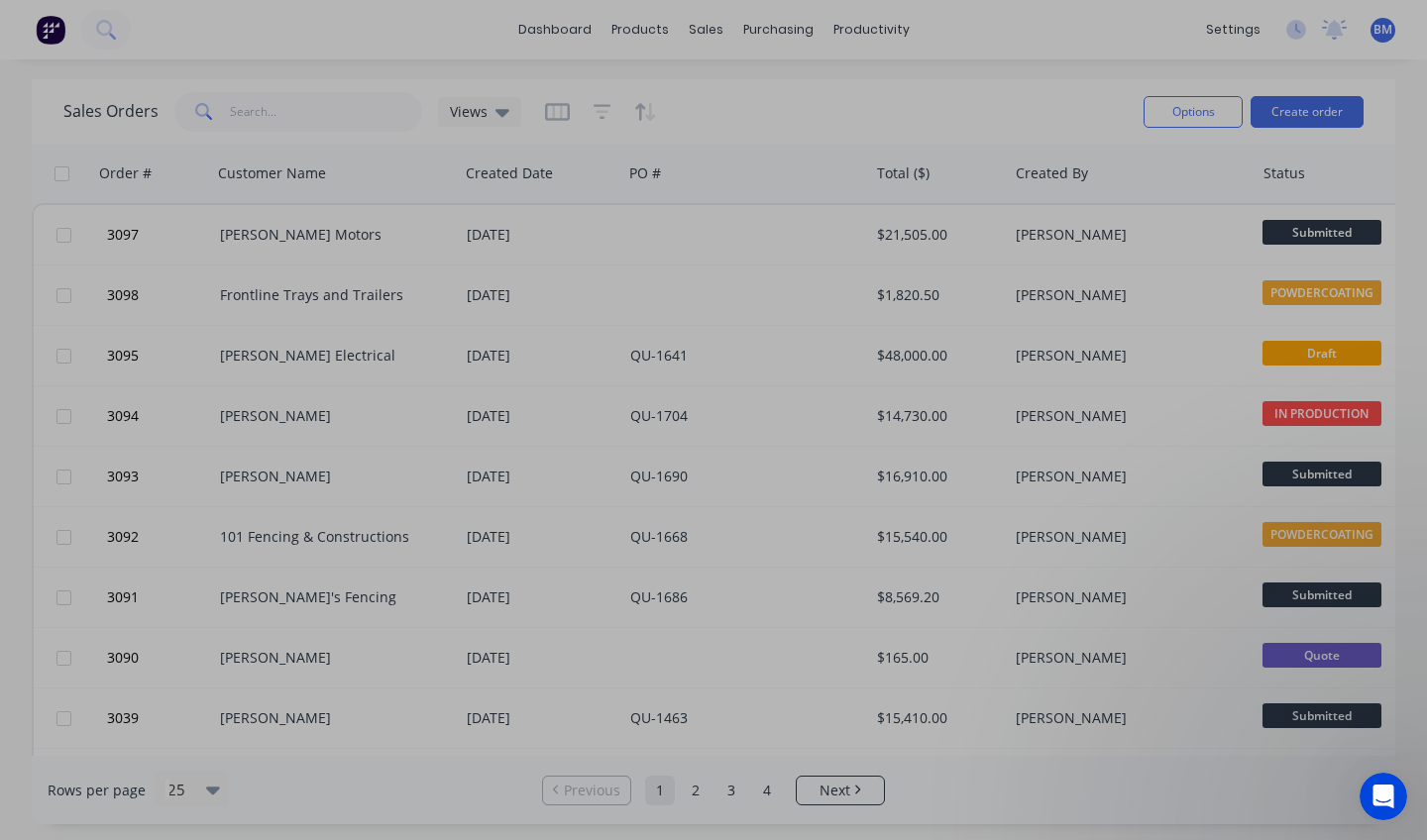 scroll, scrollTop: 0, scrollLeft: 0, axis: both 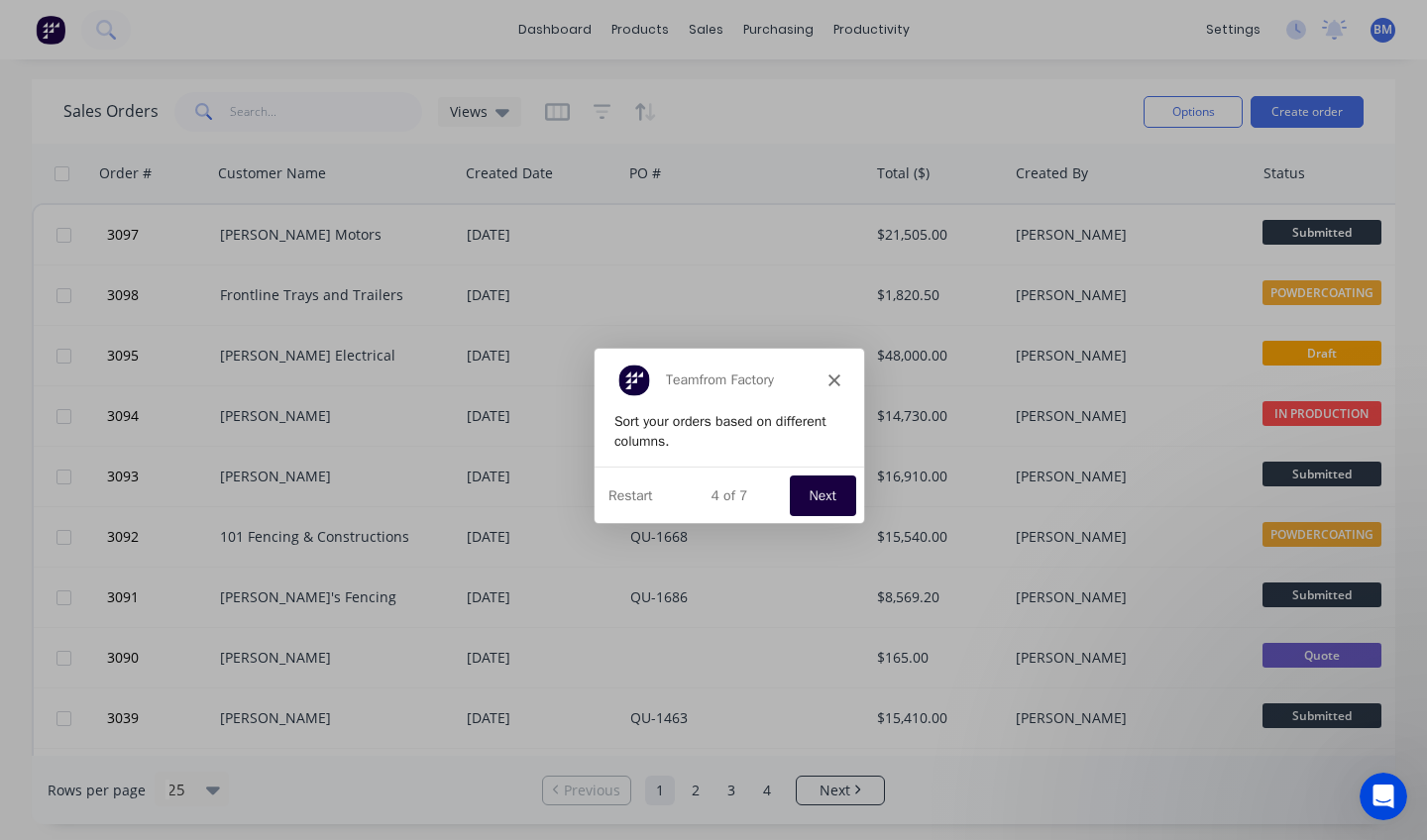 click on "Next" at bounding box center (822, 494) 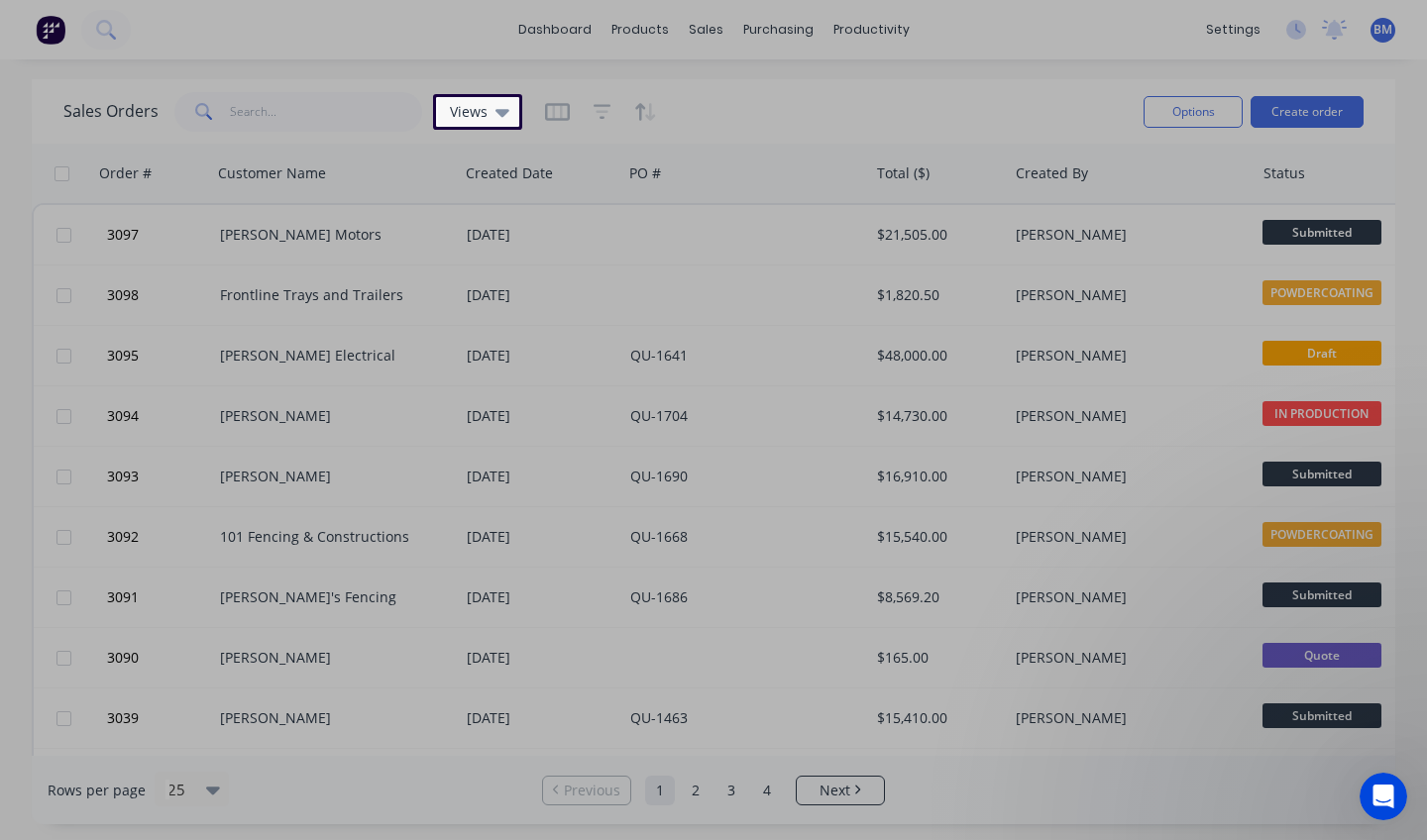 scroll, scrollTop: 0, scrollLeft: 0, axis: both 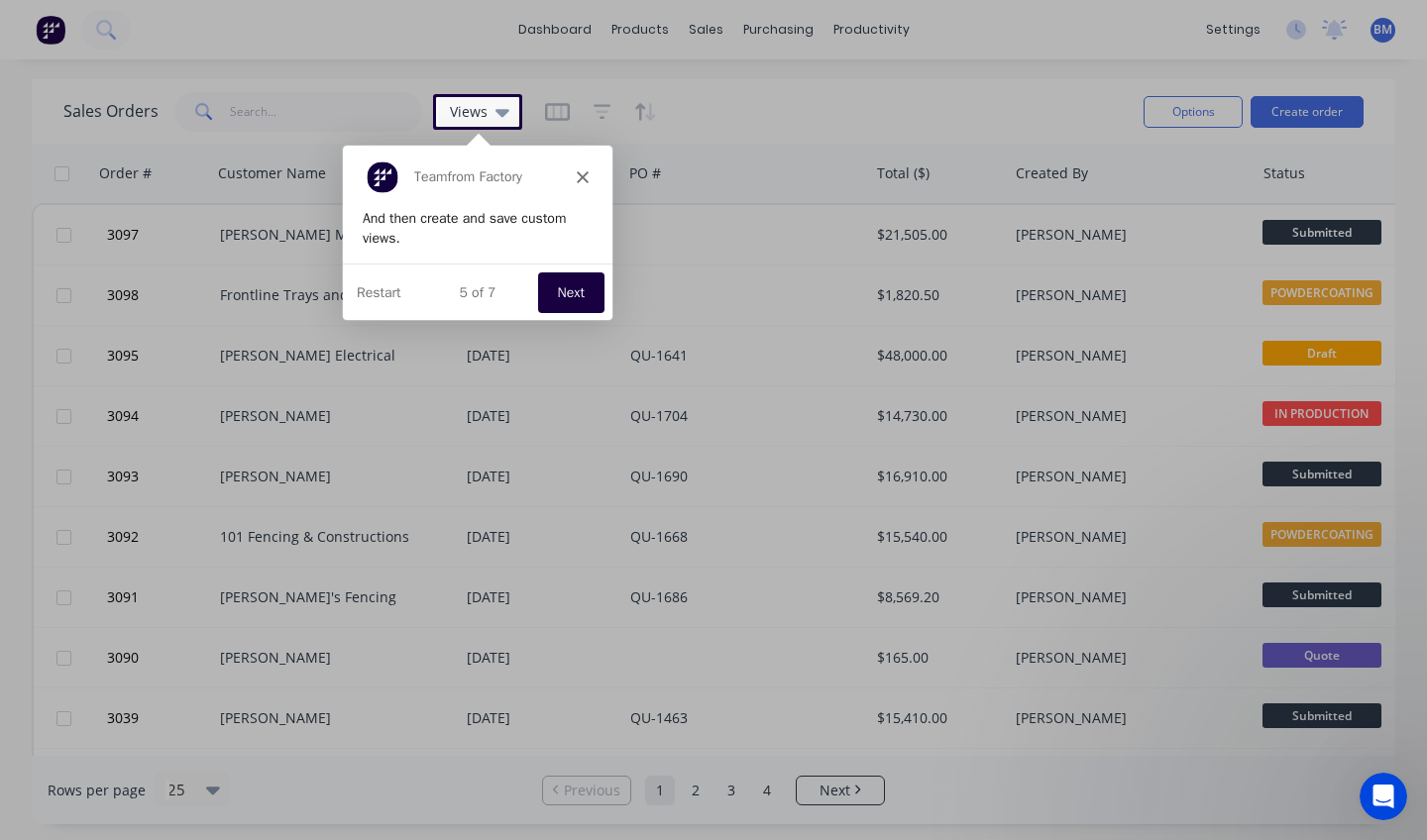 click on "Next" at bounding box center (570, 290) 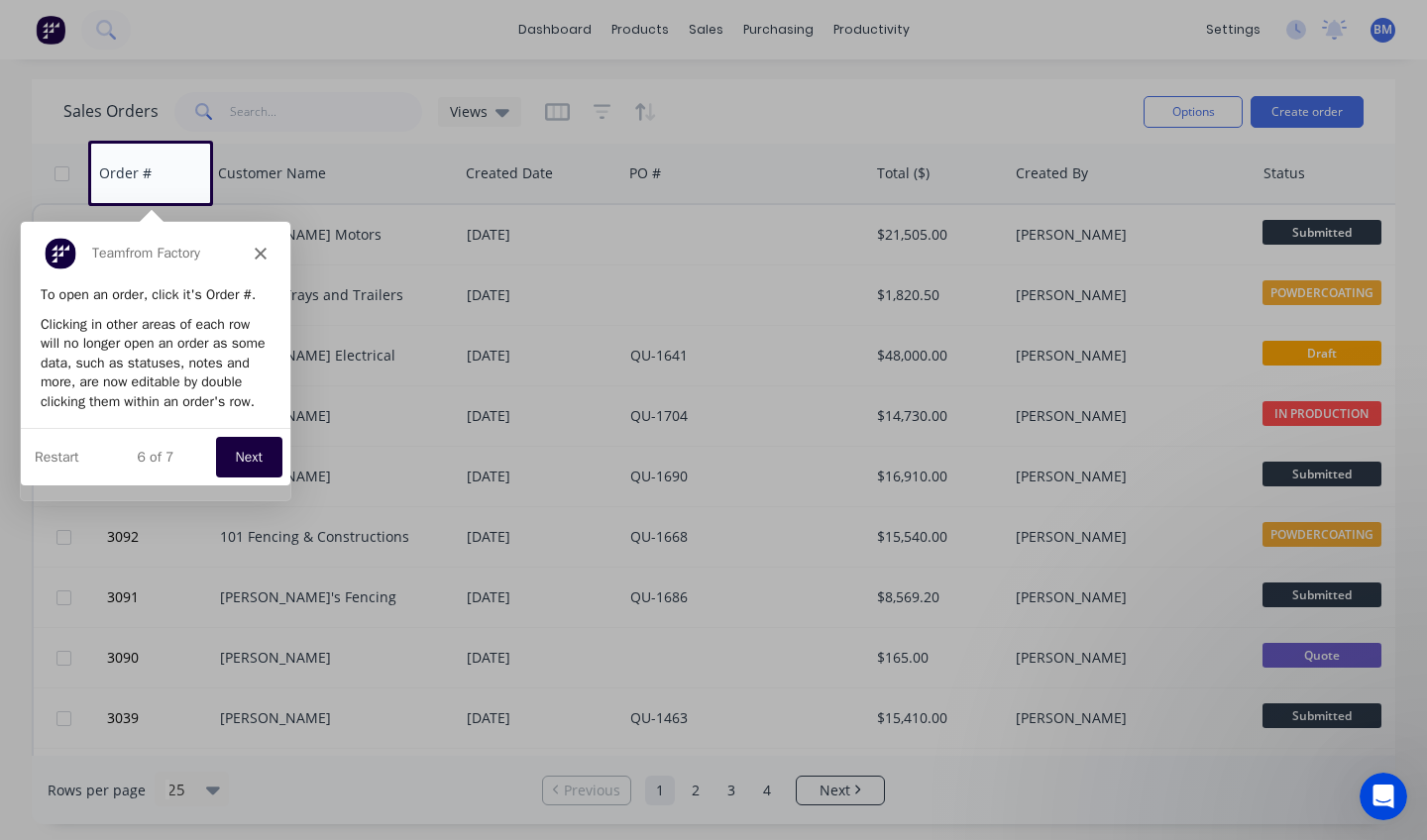 scroll, scrollTop: 0, scrollLeft: 0, axis: both 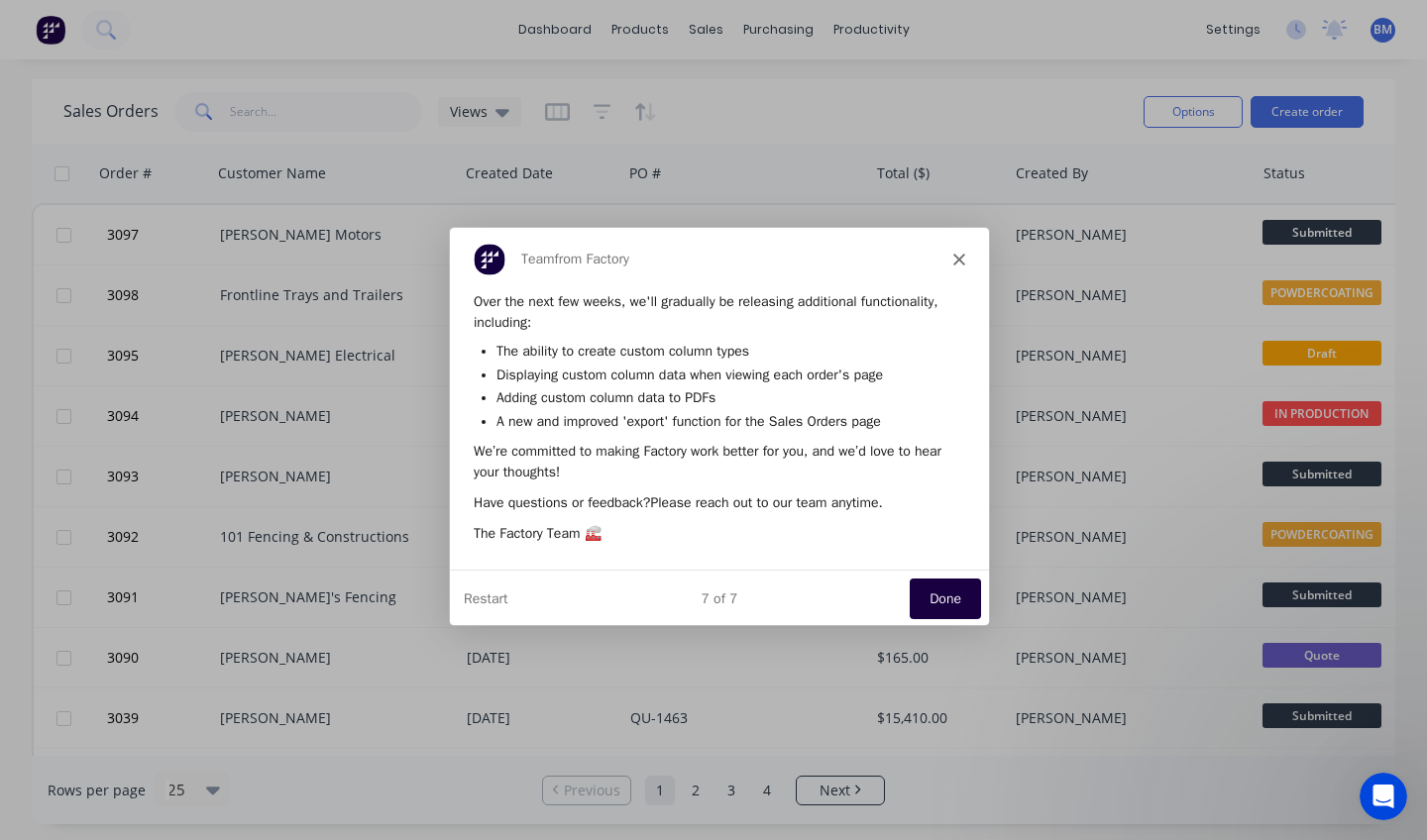 click on "Done" at bounding box center (944, 596) 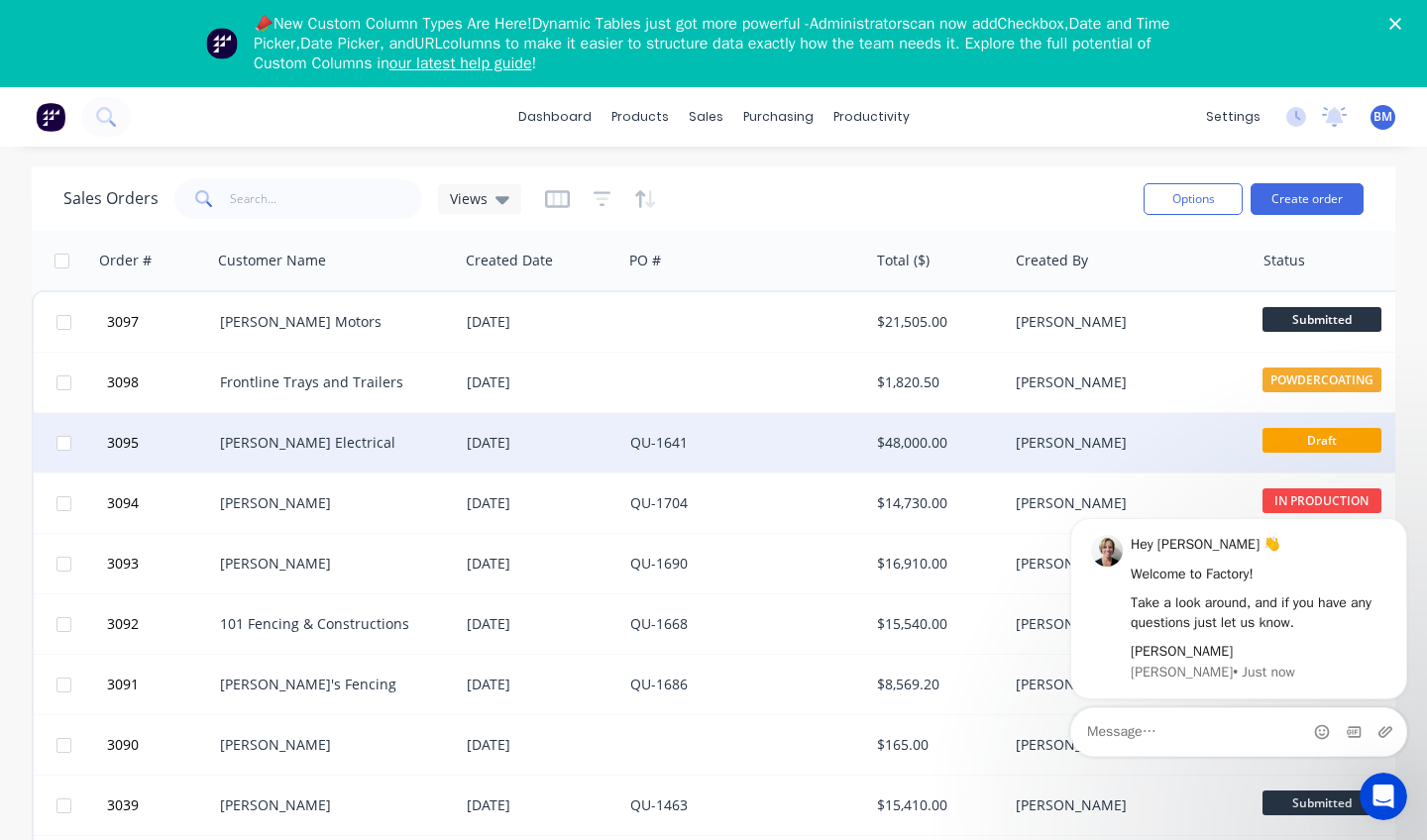 scroll, scrollTop: 0, scrollLeft: 0, axis: both 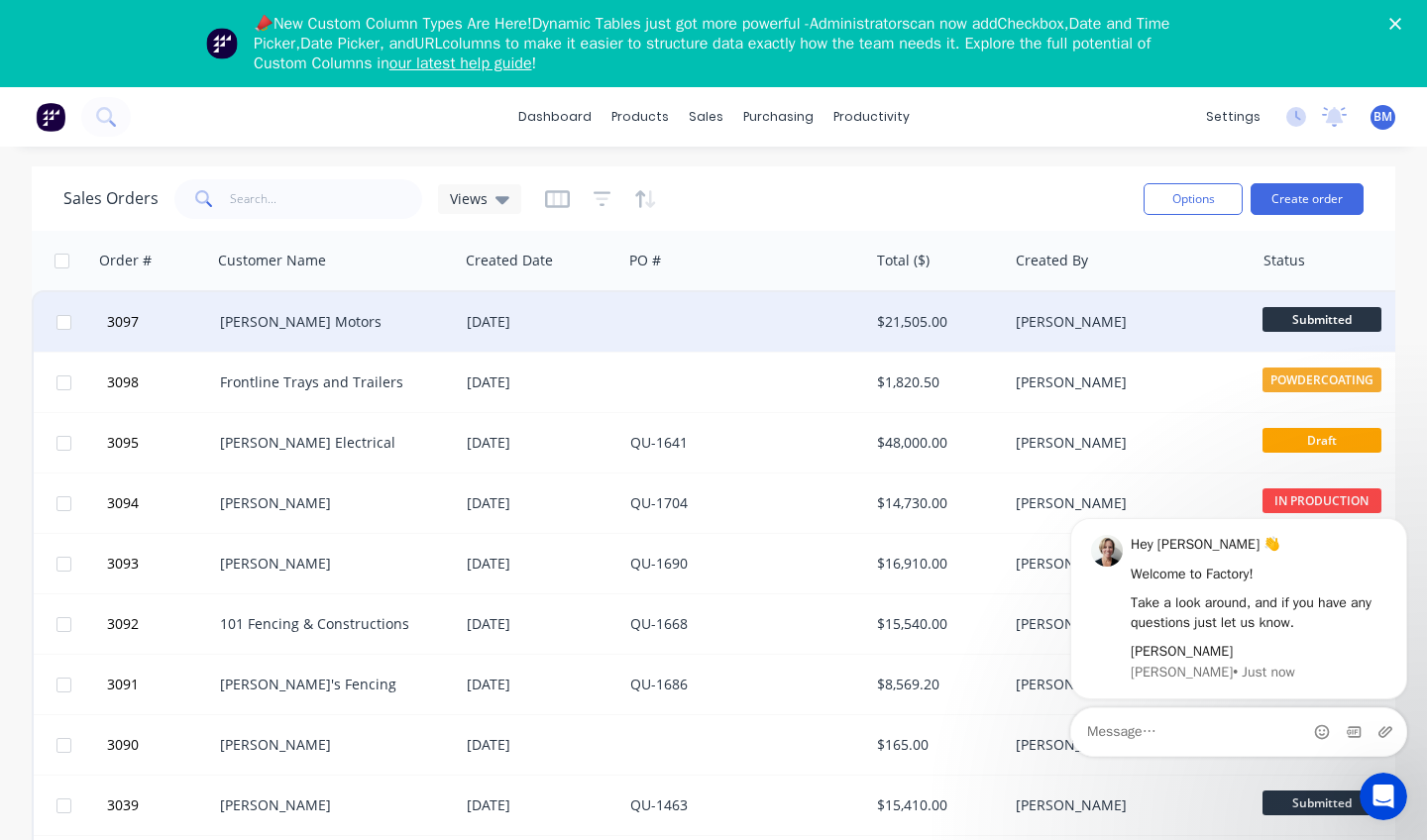 click on "[DATE]" at bounding box center [540, 322] 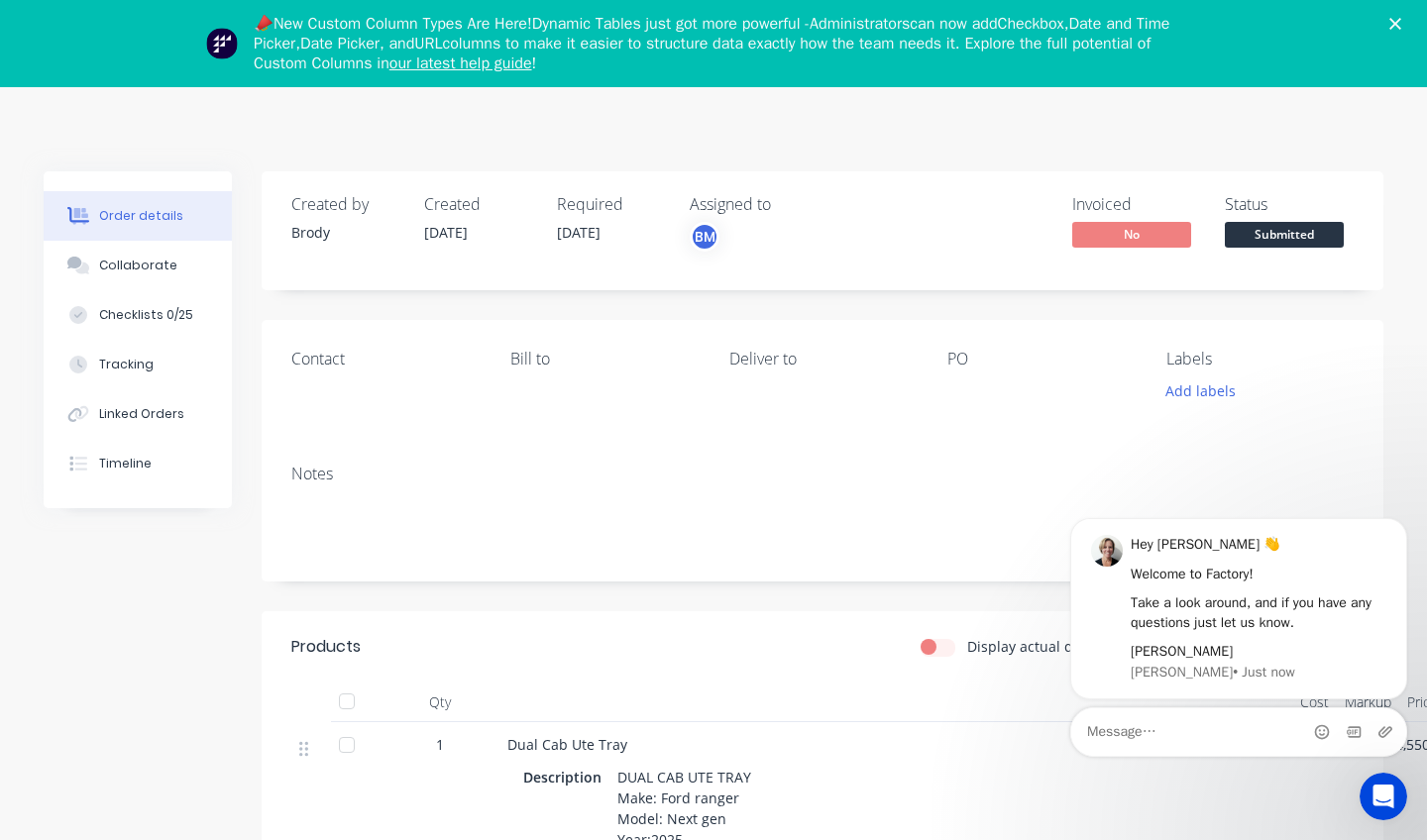 scroll, scrollTop: 0, scrollLeft: 0, axis: both 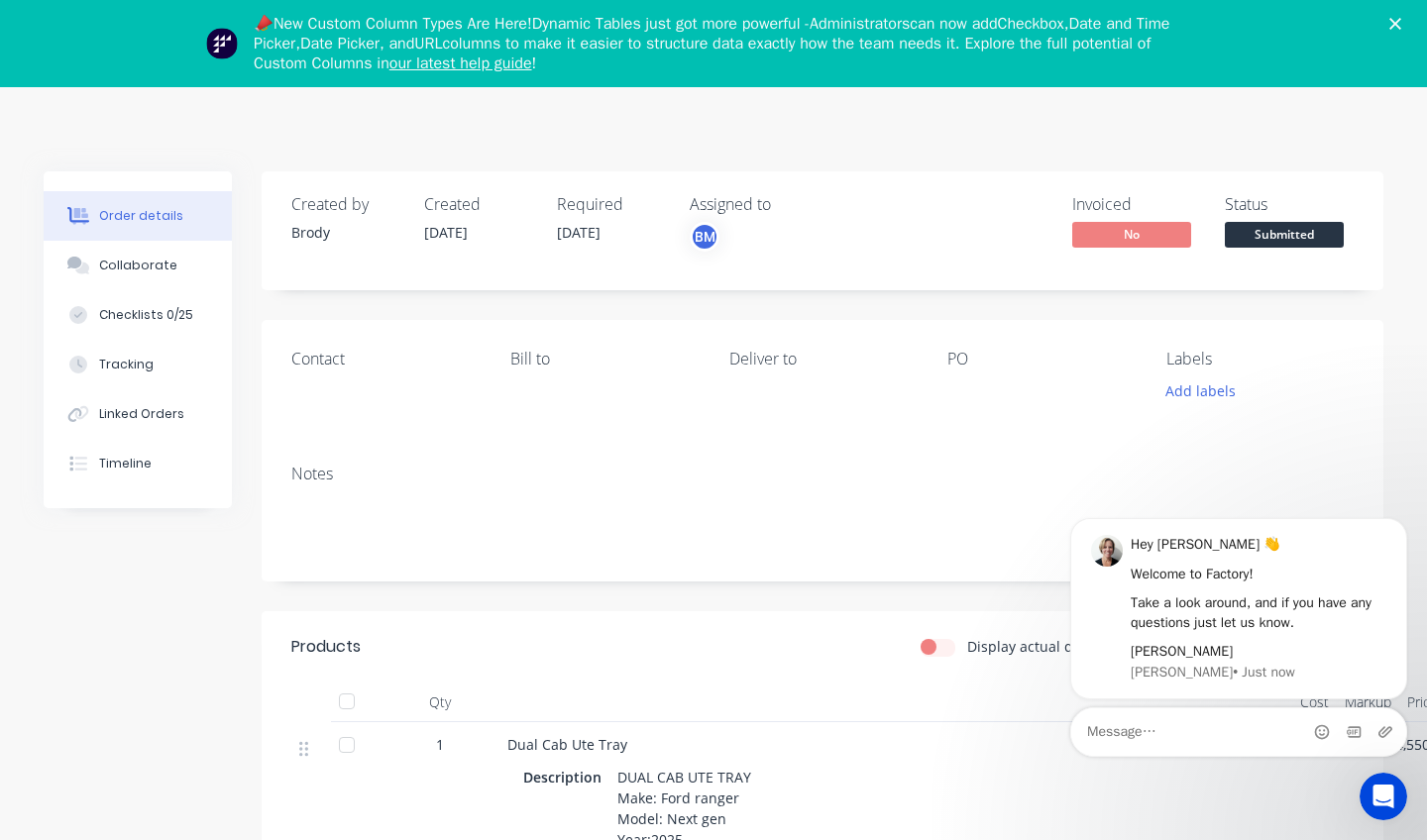 click 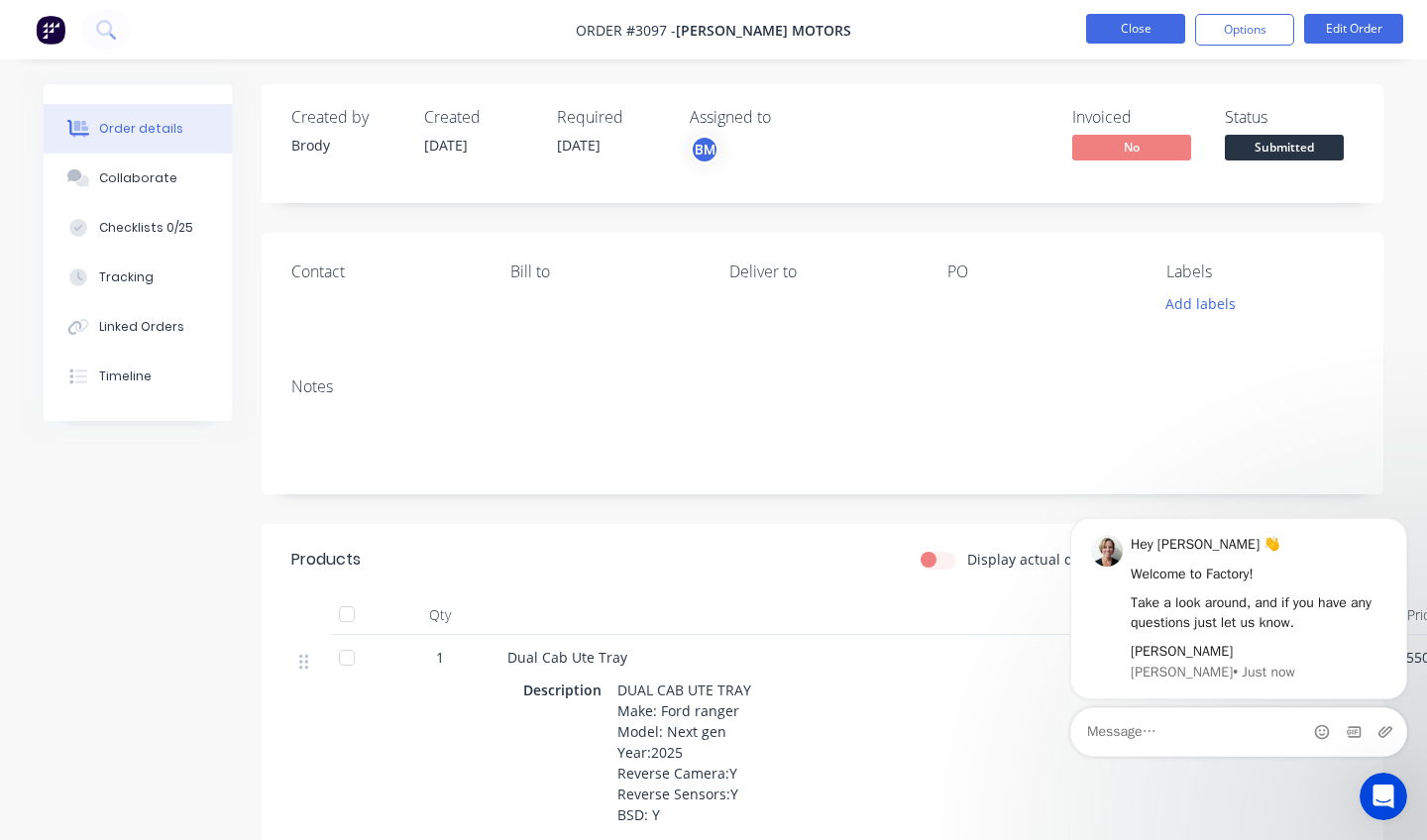click on "Close" at bounding box center [1136, 29] 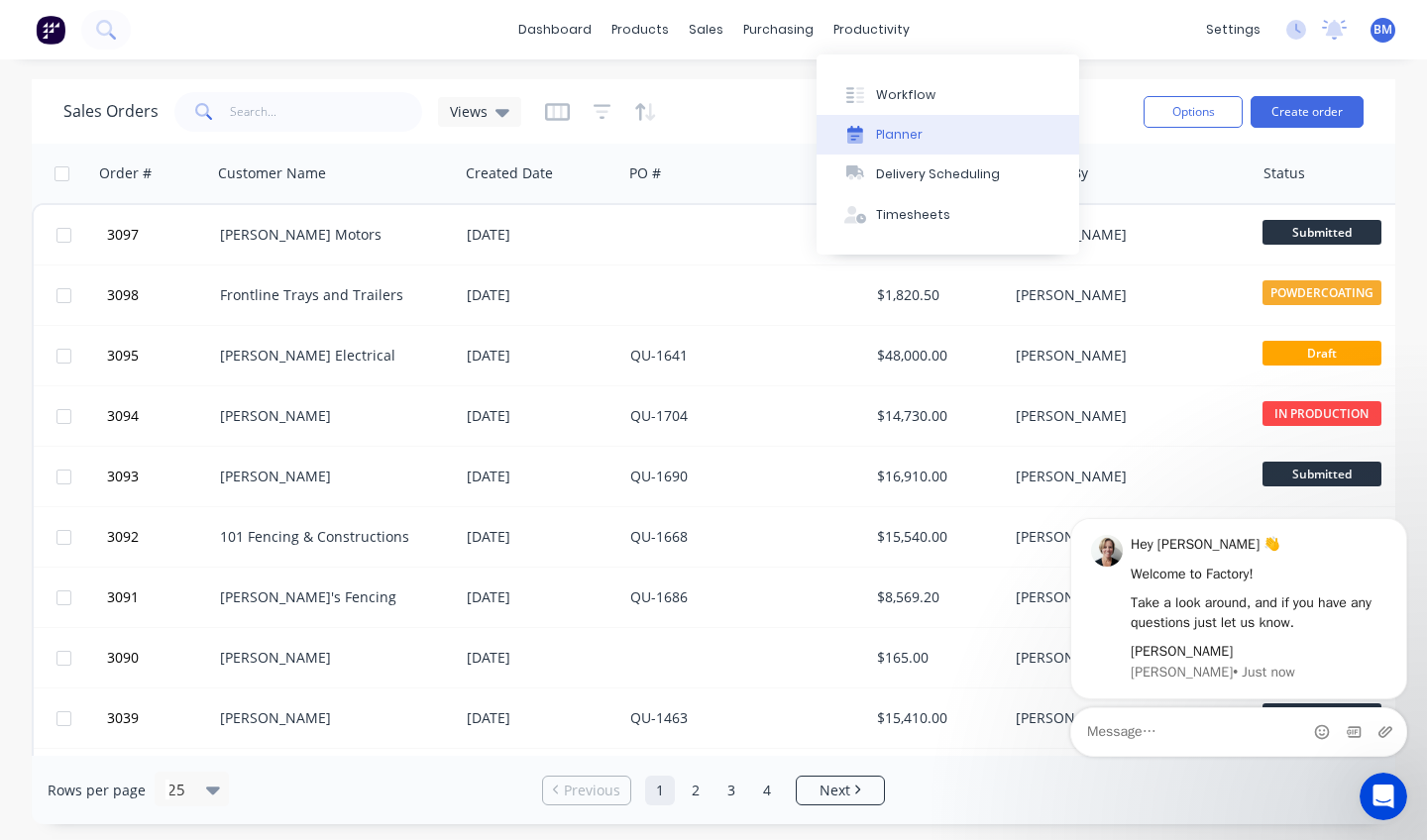 click on "Planner" at bounding box center [899, 135] 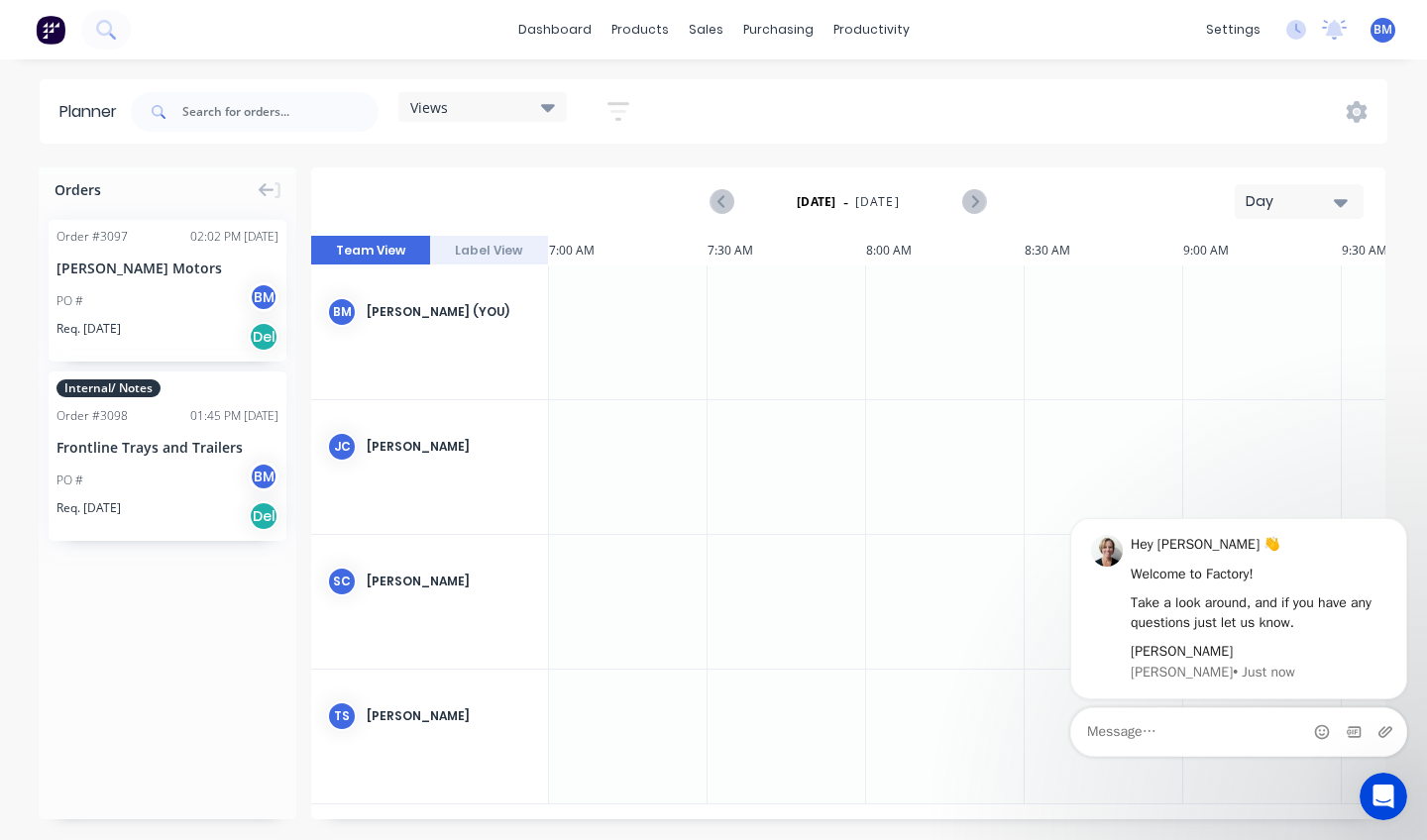 scroll, scrollTop: 0, scrollLeft: 1, axis: horizontal 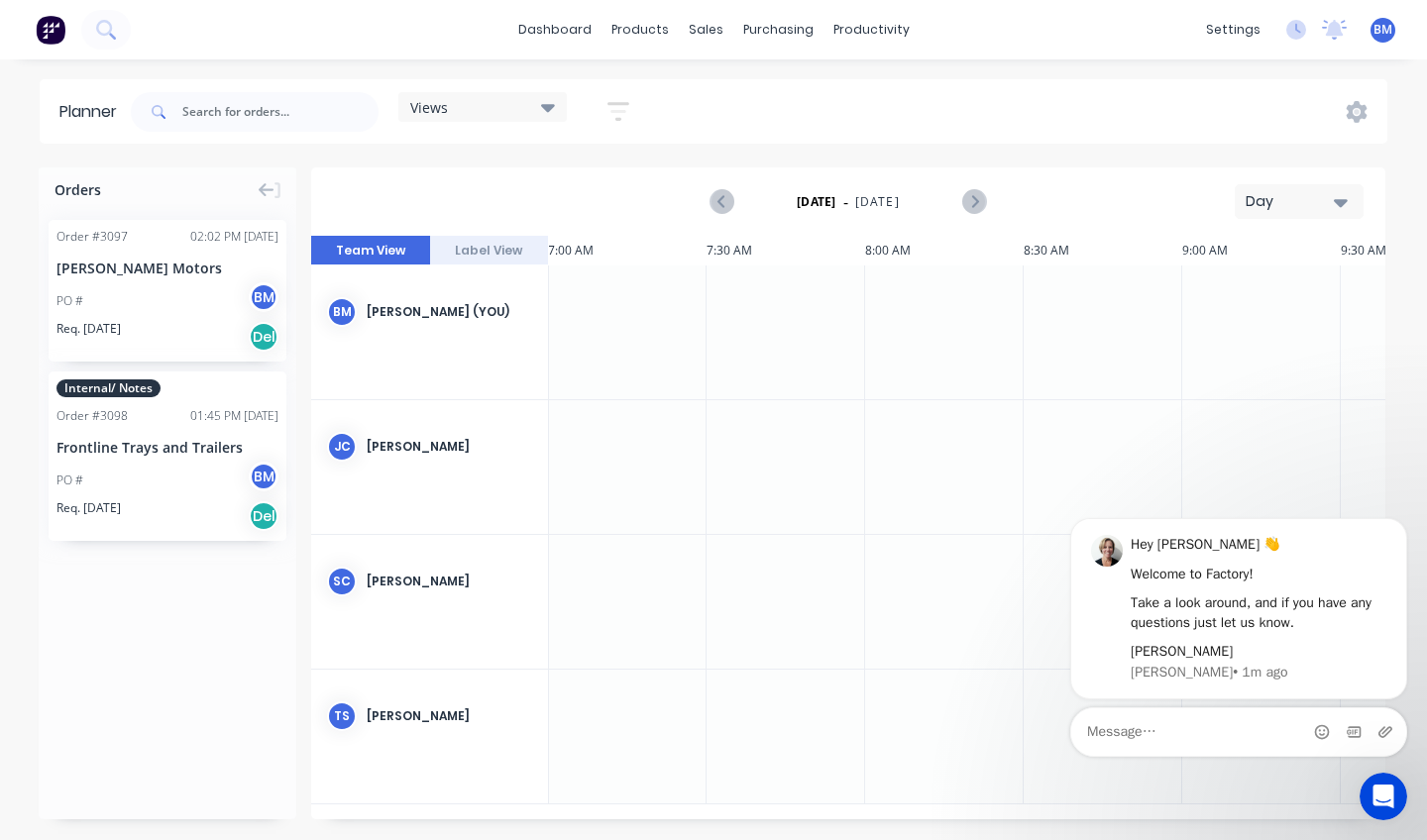 click at bounding box center [627, 332] 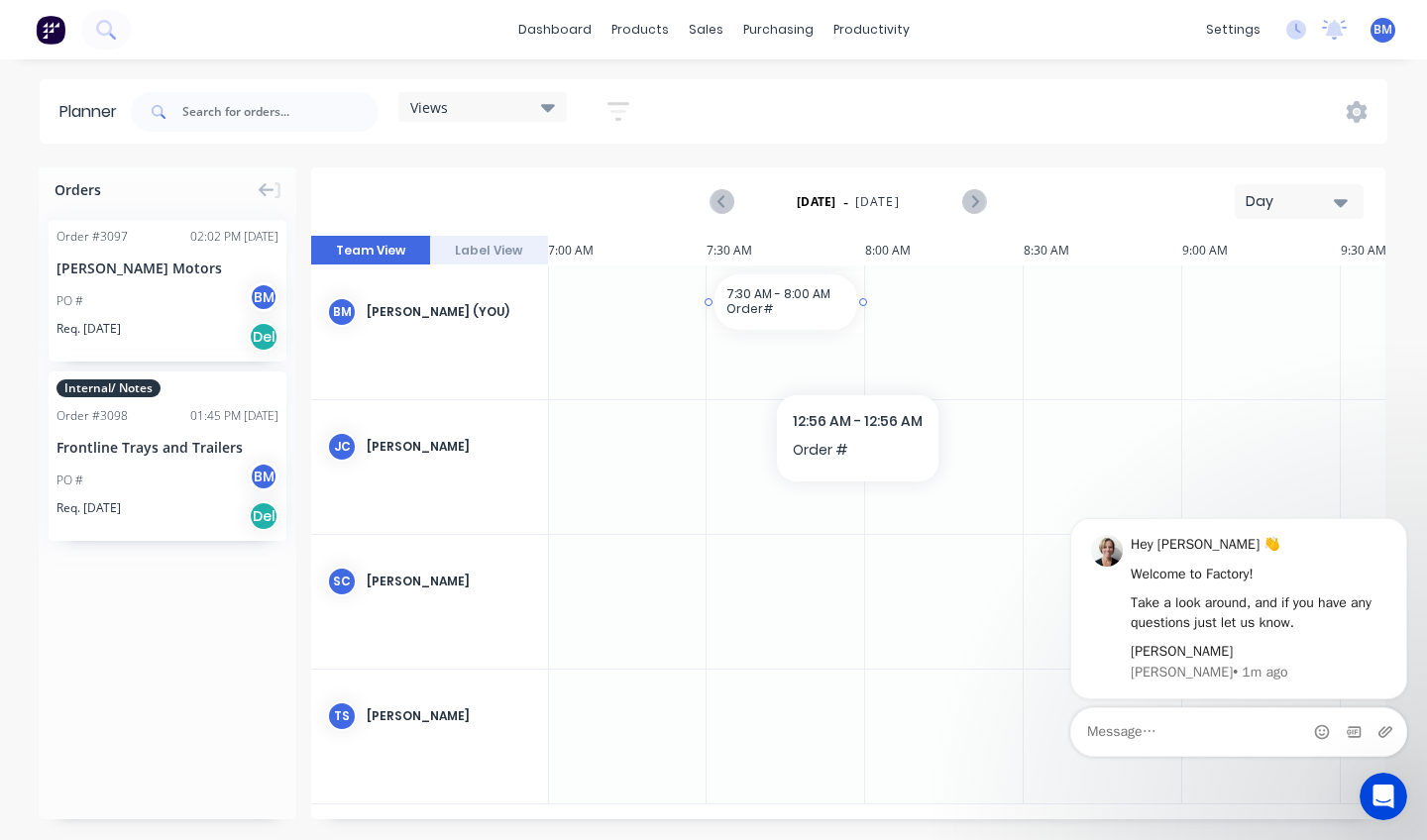 click on "7:30 AM - 8:00 AM" at bounding box center (778, 293) 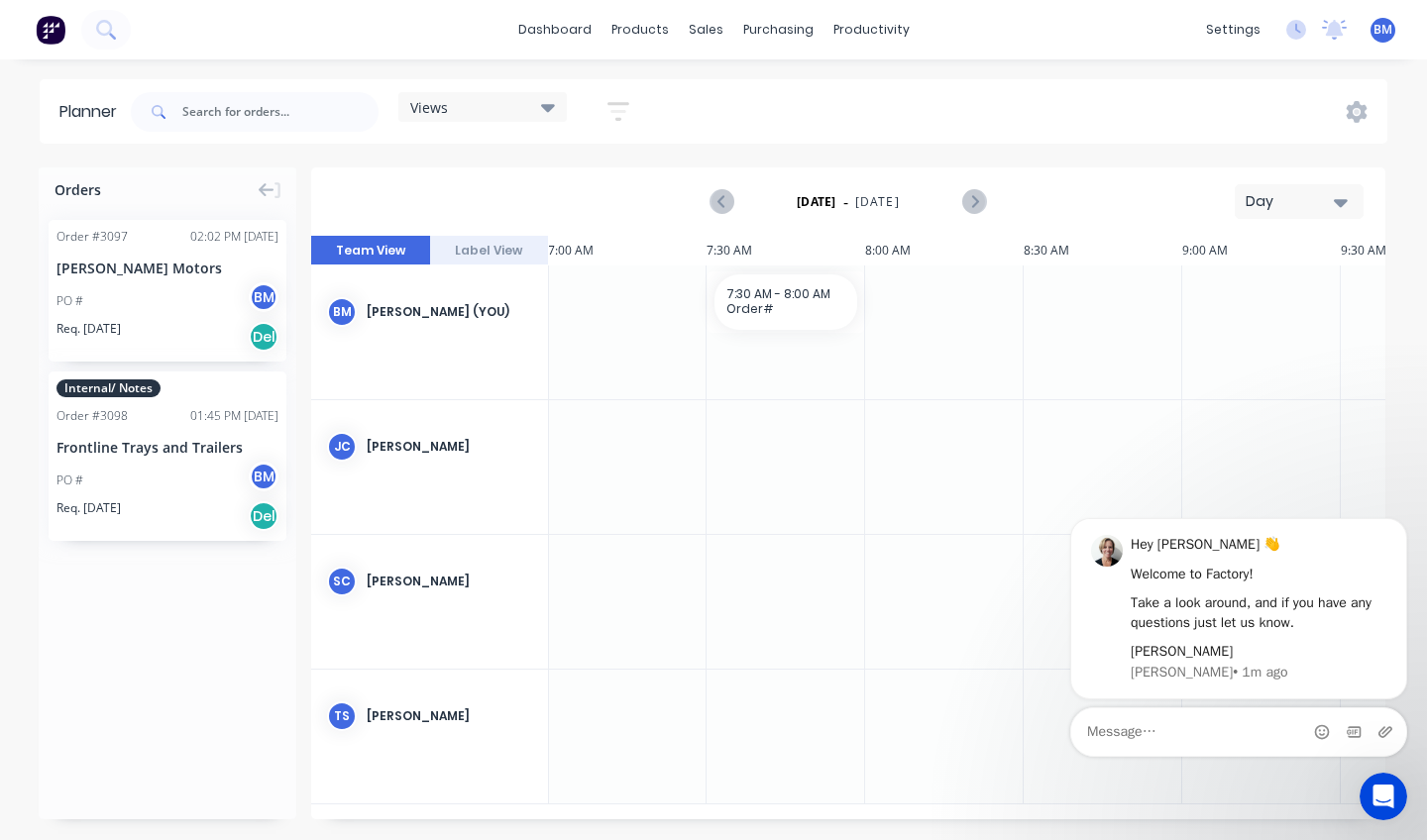 click at bounding box center (627, 332) 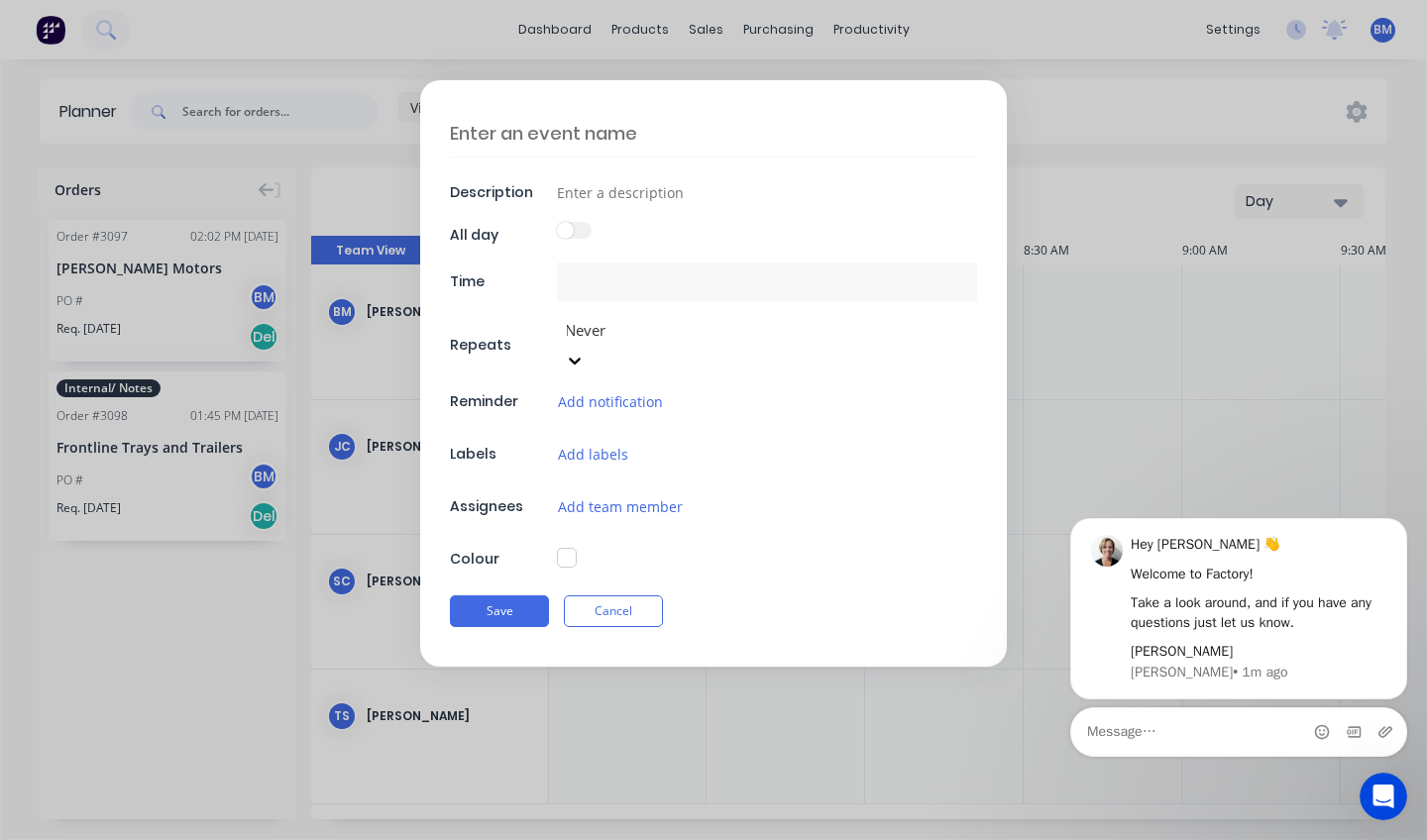 type on "[DATE] 7:00 AM - [DATE] 8:00 AM" 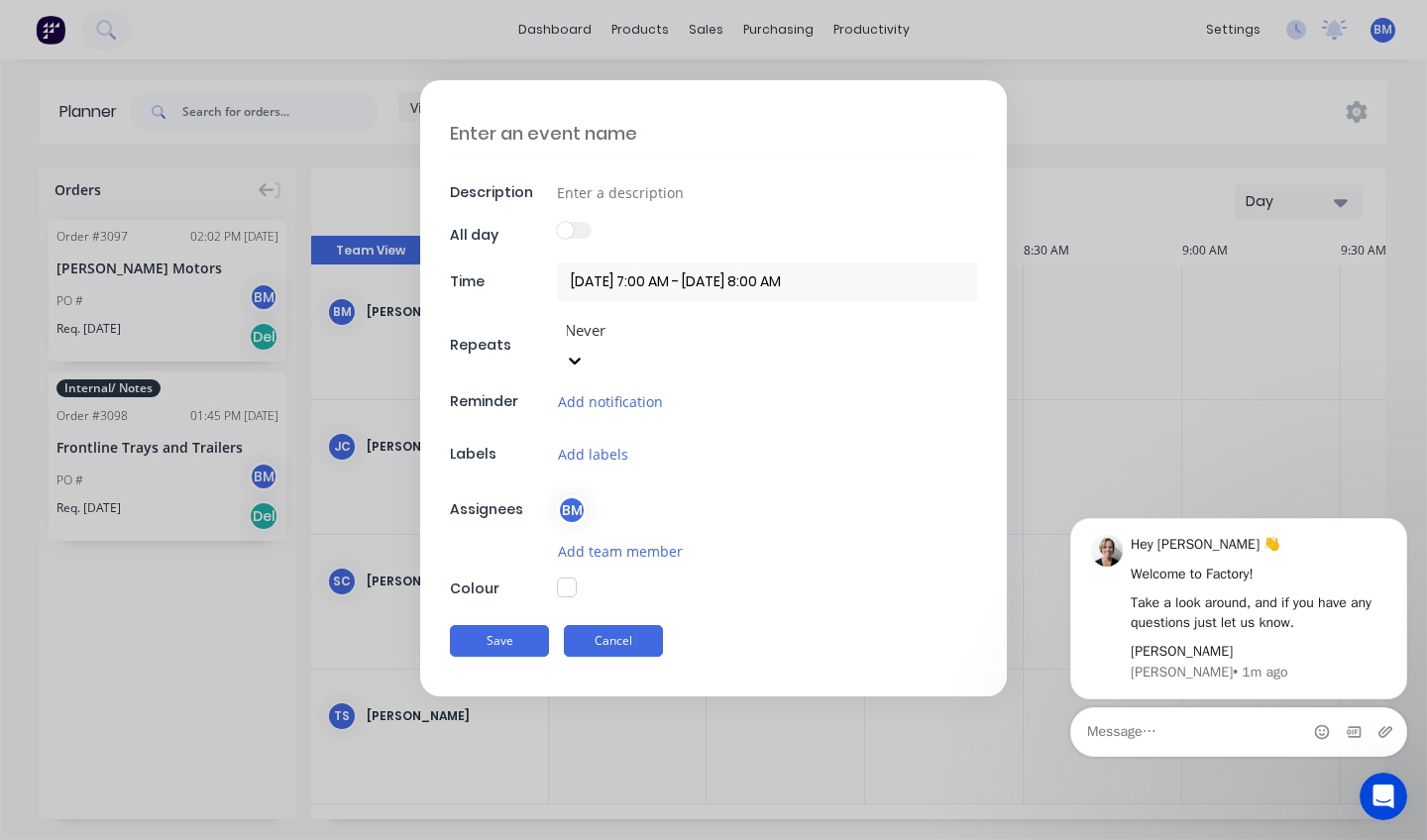 click on "Cancel" at bounding box center (613, 641) 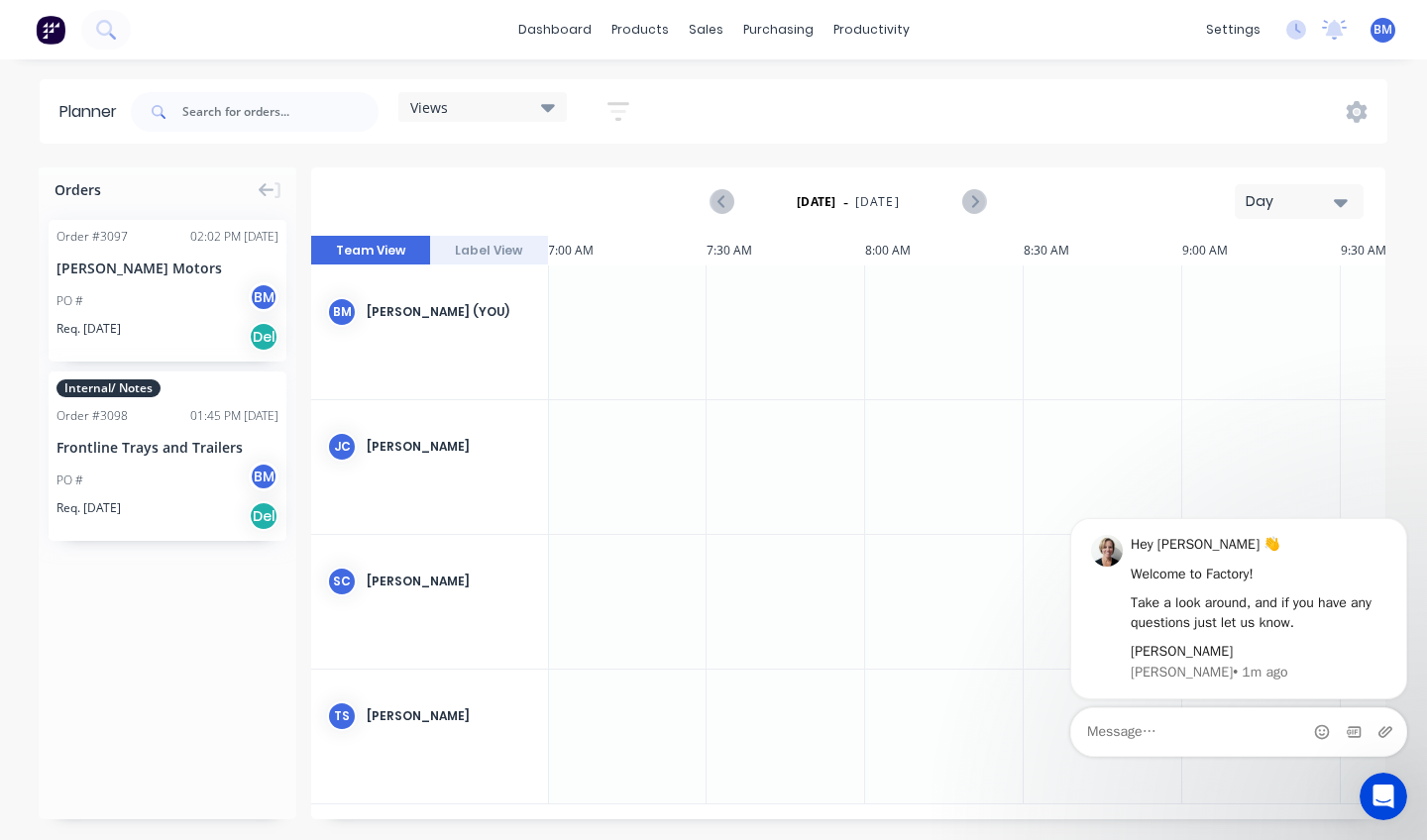 click at bounding box center [627, 332] 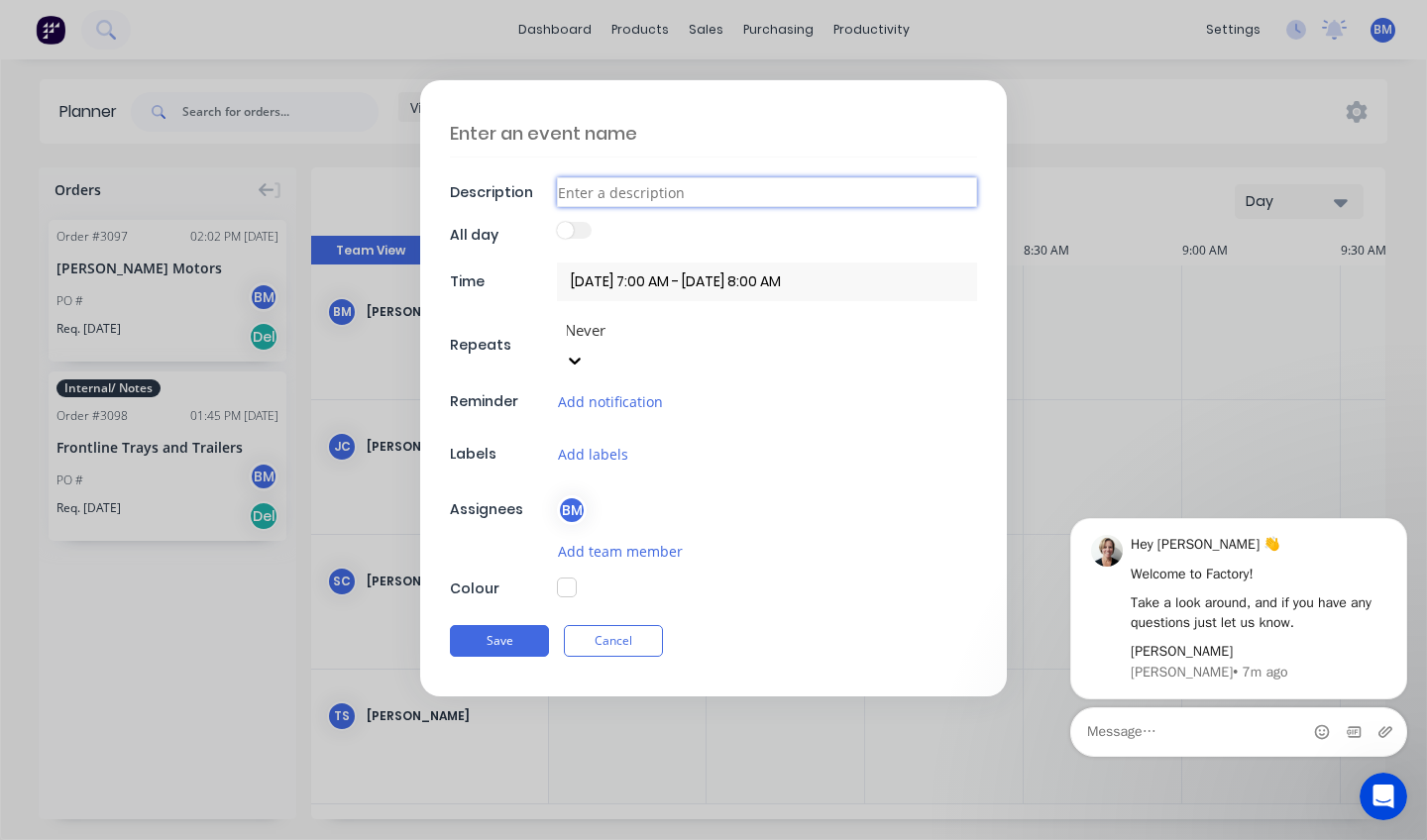 click at bounding box center [767, 192] 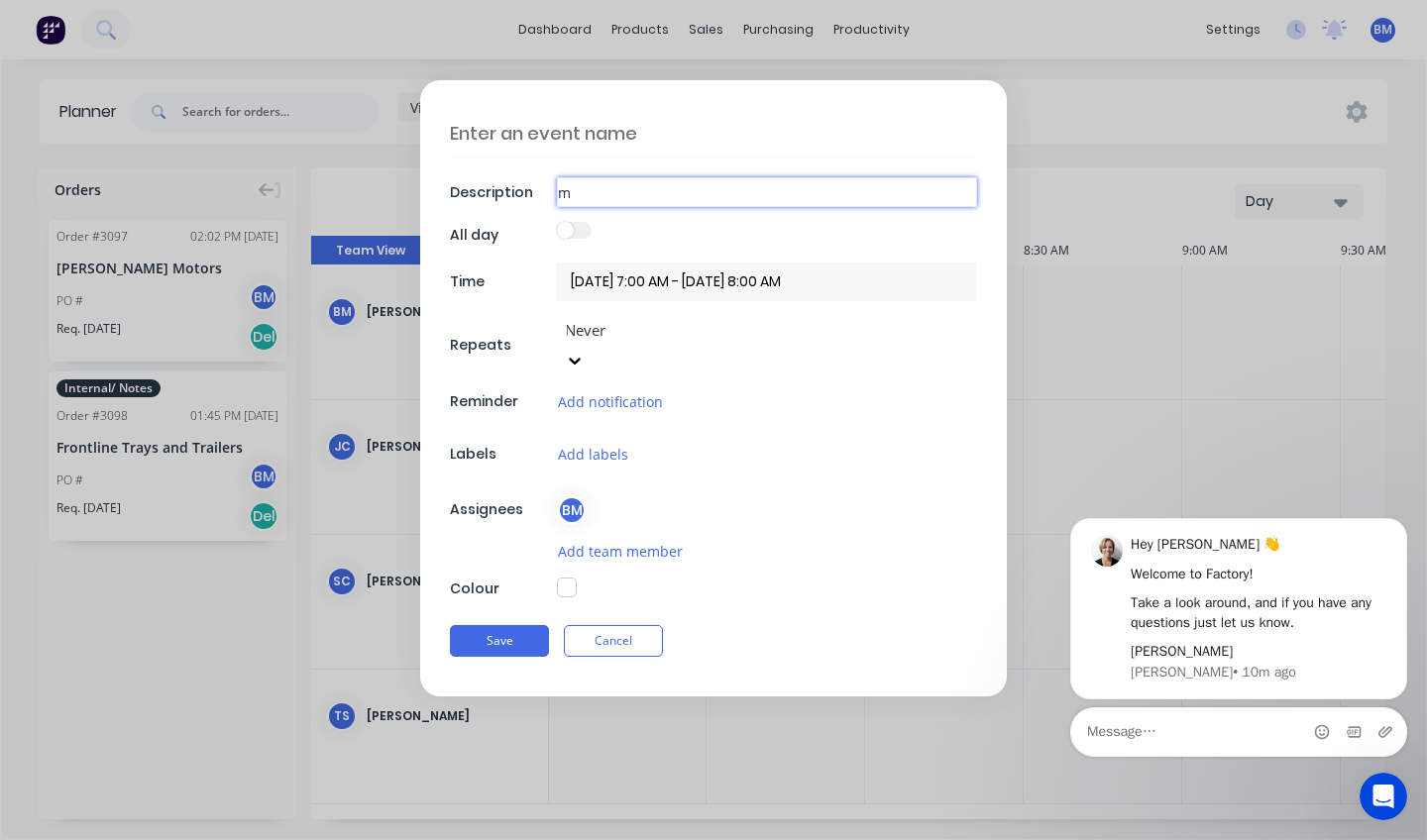 type on "m" 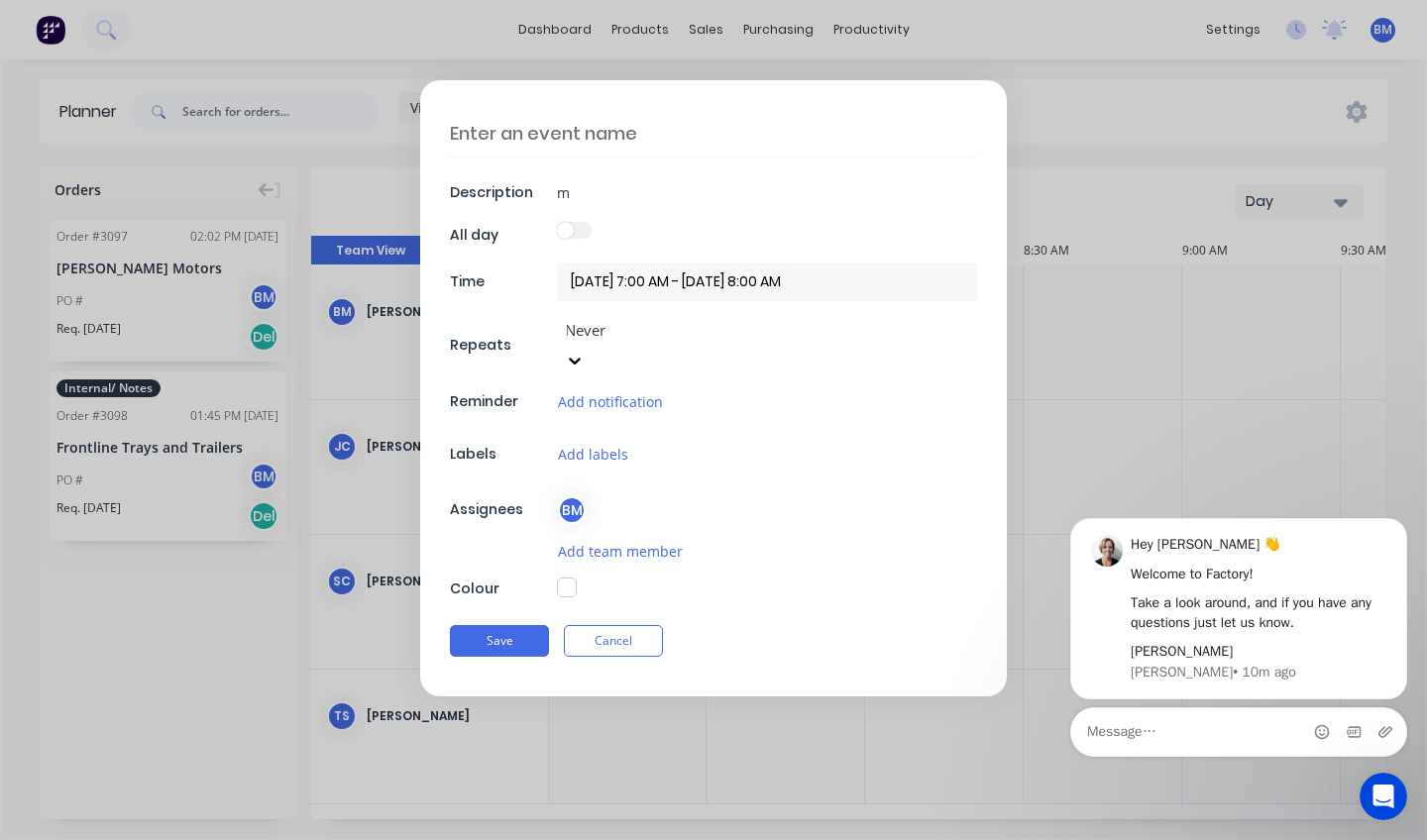 click on "Description m All day Time [DATE] 7:00 AM - [DATE] 8:00 AM Repeats Never Reminder Add notification   Labels Add labels   Assignees BM Add team member   Colour Save   Cancel" at bounding box center (714, 388) 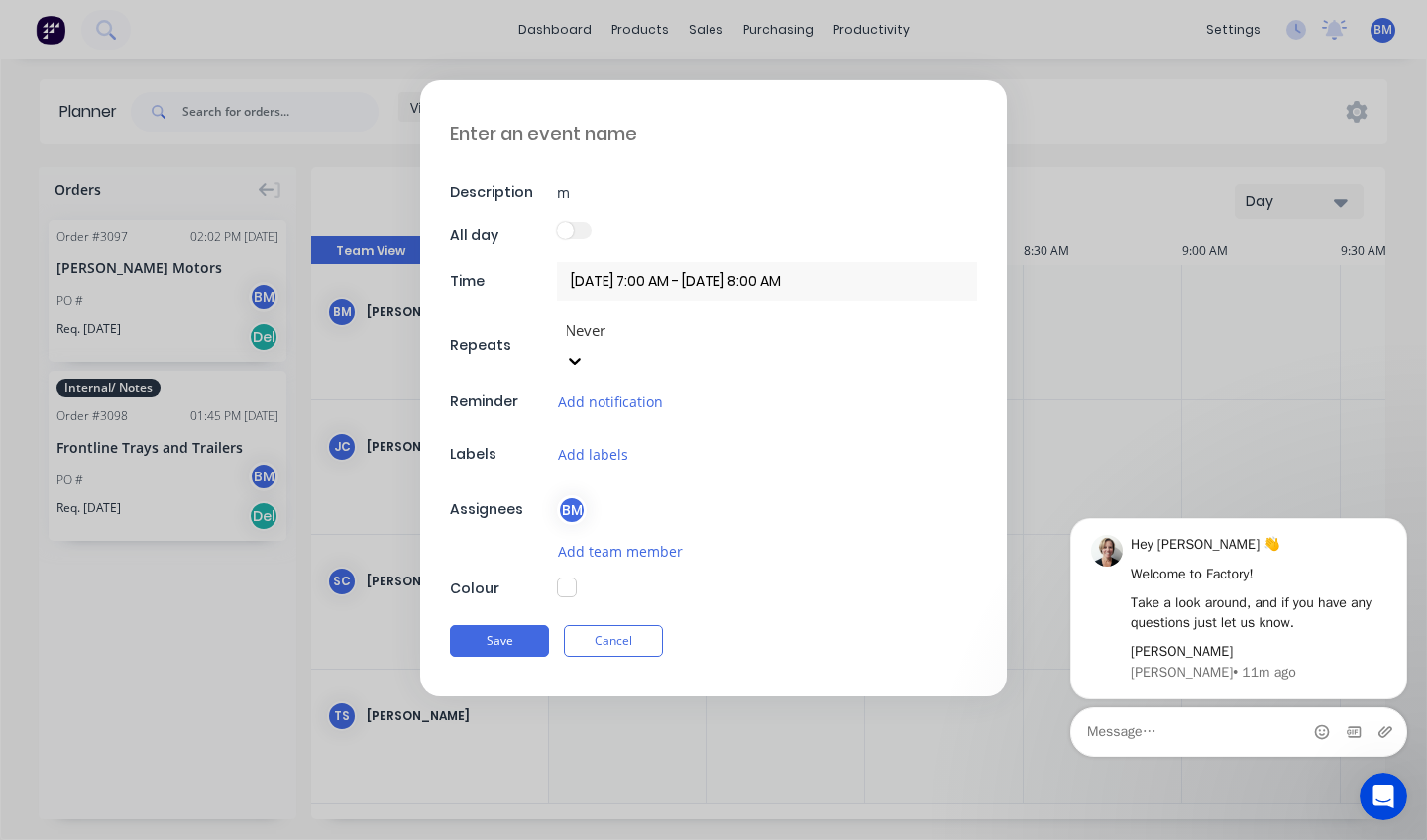 click on "Description m All day Time [DATE] 7:00 AM - [DATE] 8:00 AM Repeats Never Reminder Add notification   Labels Add labels   Assignees BM Add team member   Colour Save   Cancel" at bounding box center [714, 388] 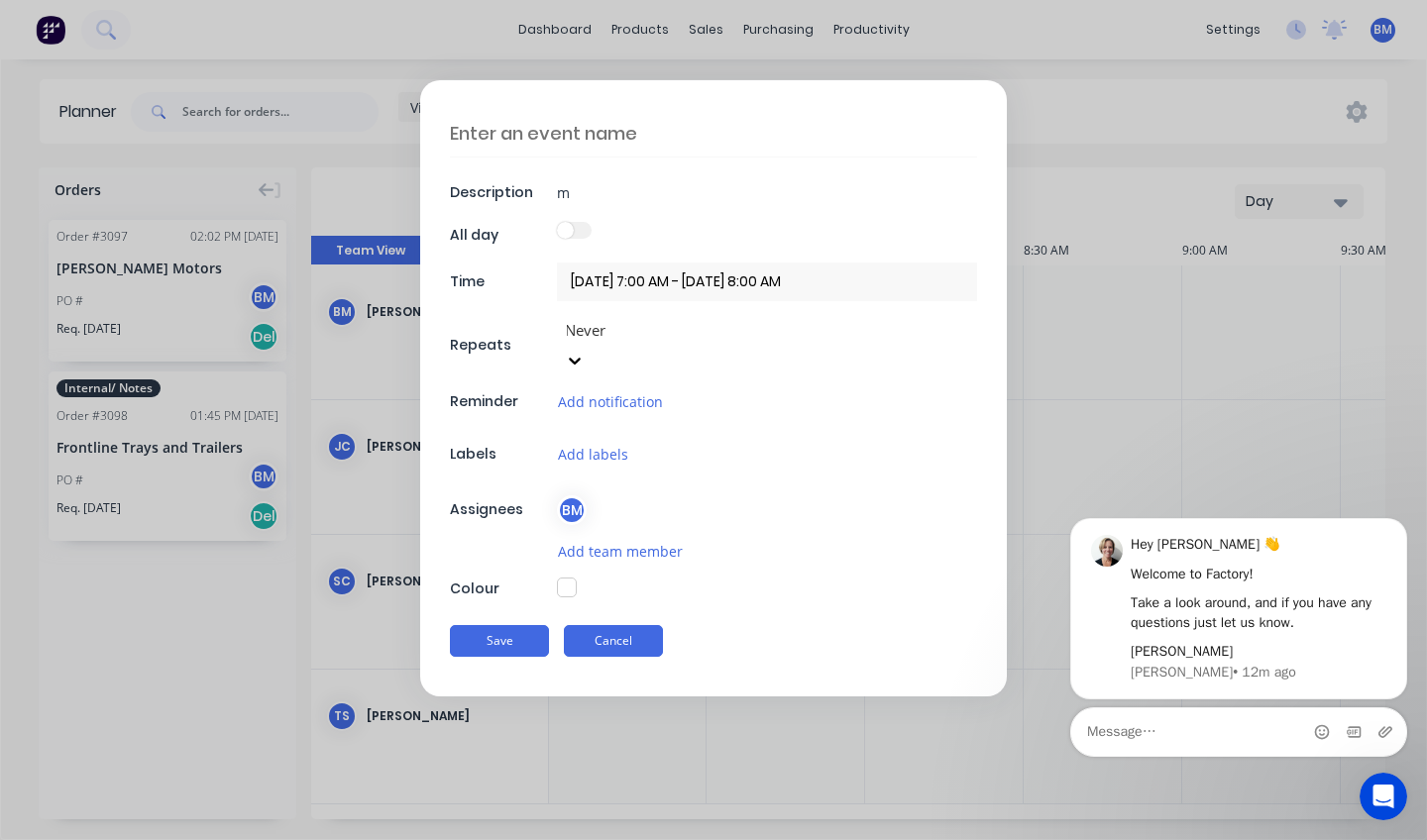 click on "Cancel" at bounding box center (613, 641) 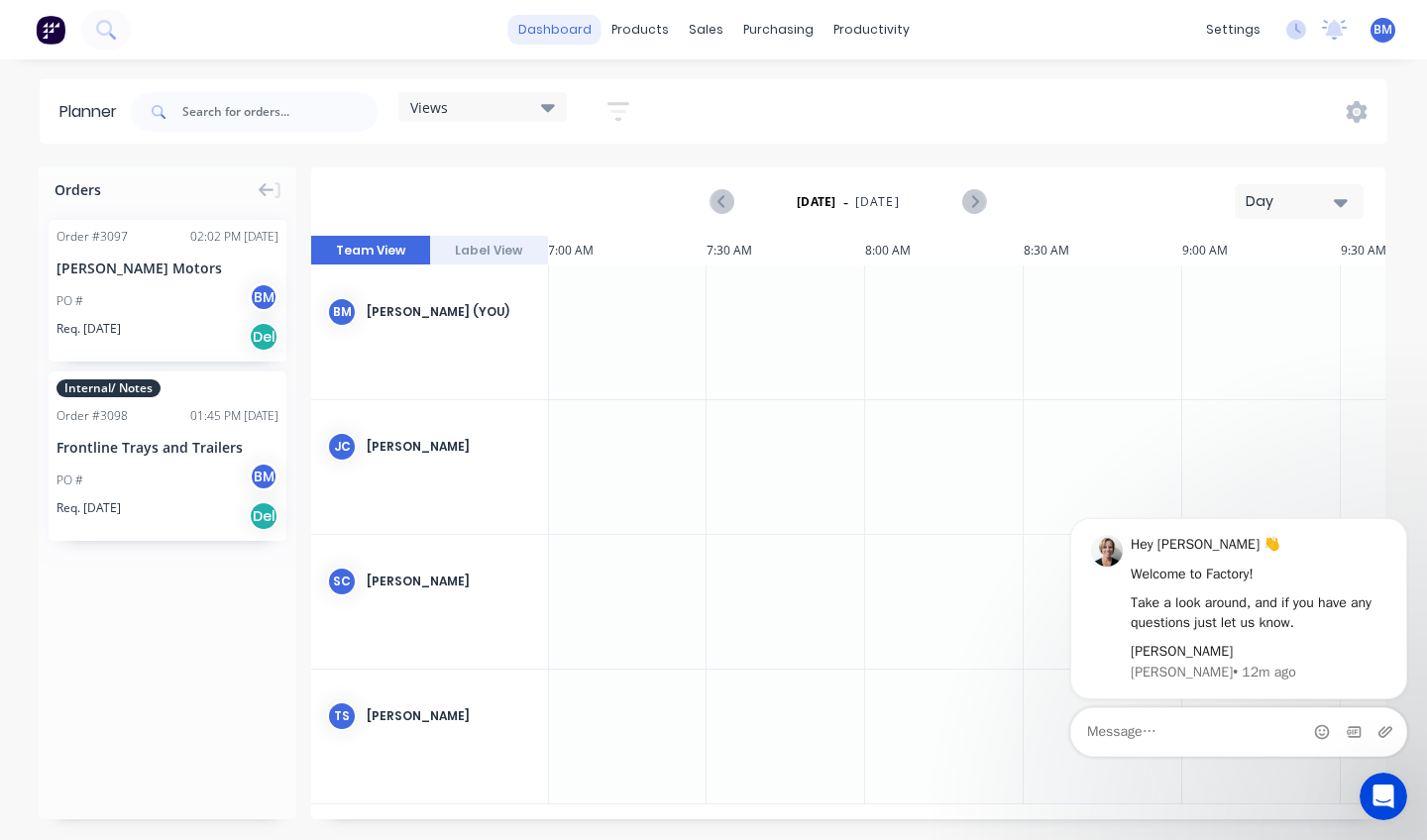 click on "dashboard" at bounding box center [555, 30] 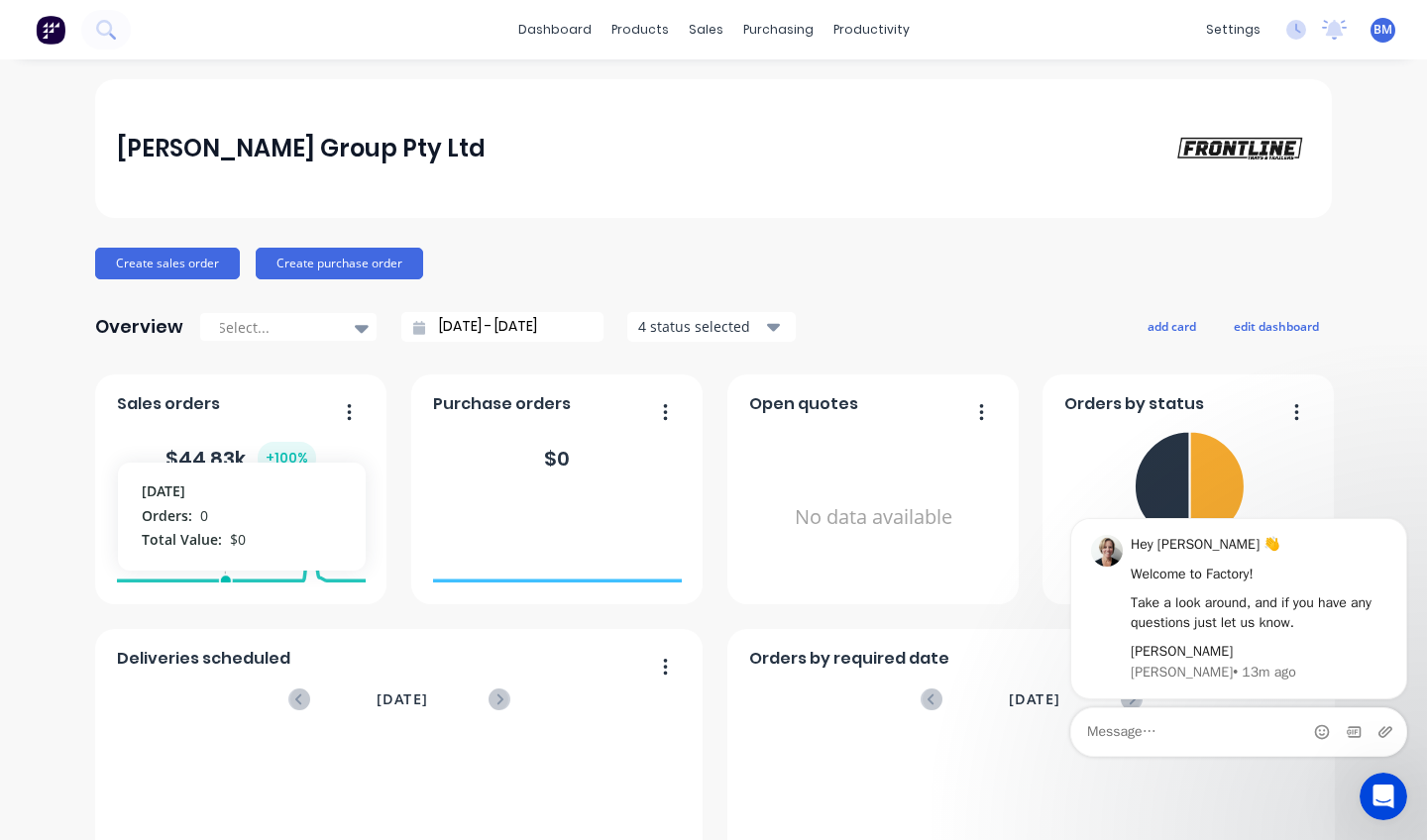 click 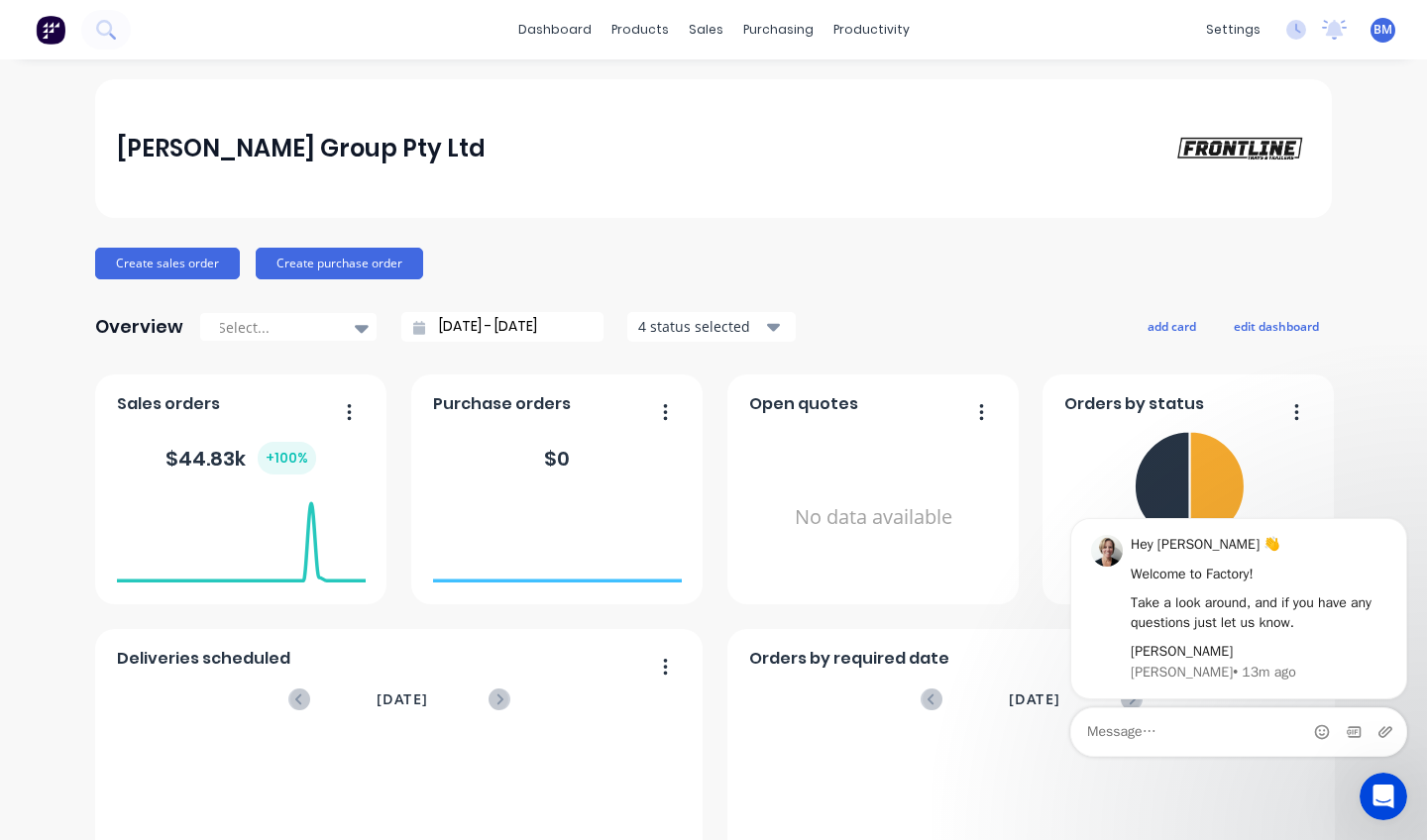 click on "Sales orders   $ 44.83k   + 100 % [DATE] Orders:  0 Total Value:  $ 0" at bounding box center [241, 489] 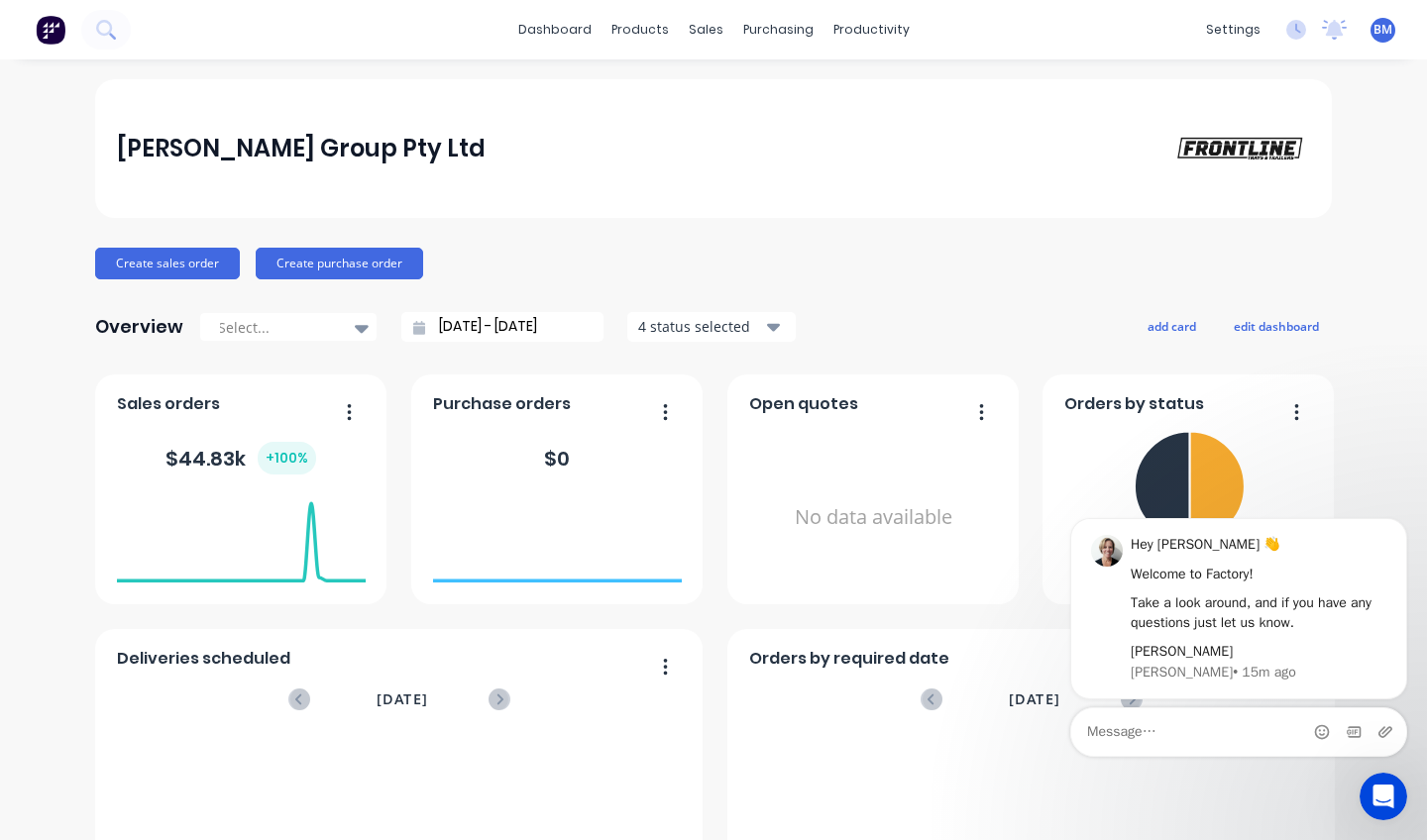 click on "$ 44.83k   + 100 %" at bounding box center [241, 459] 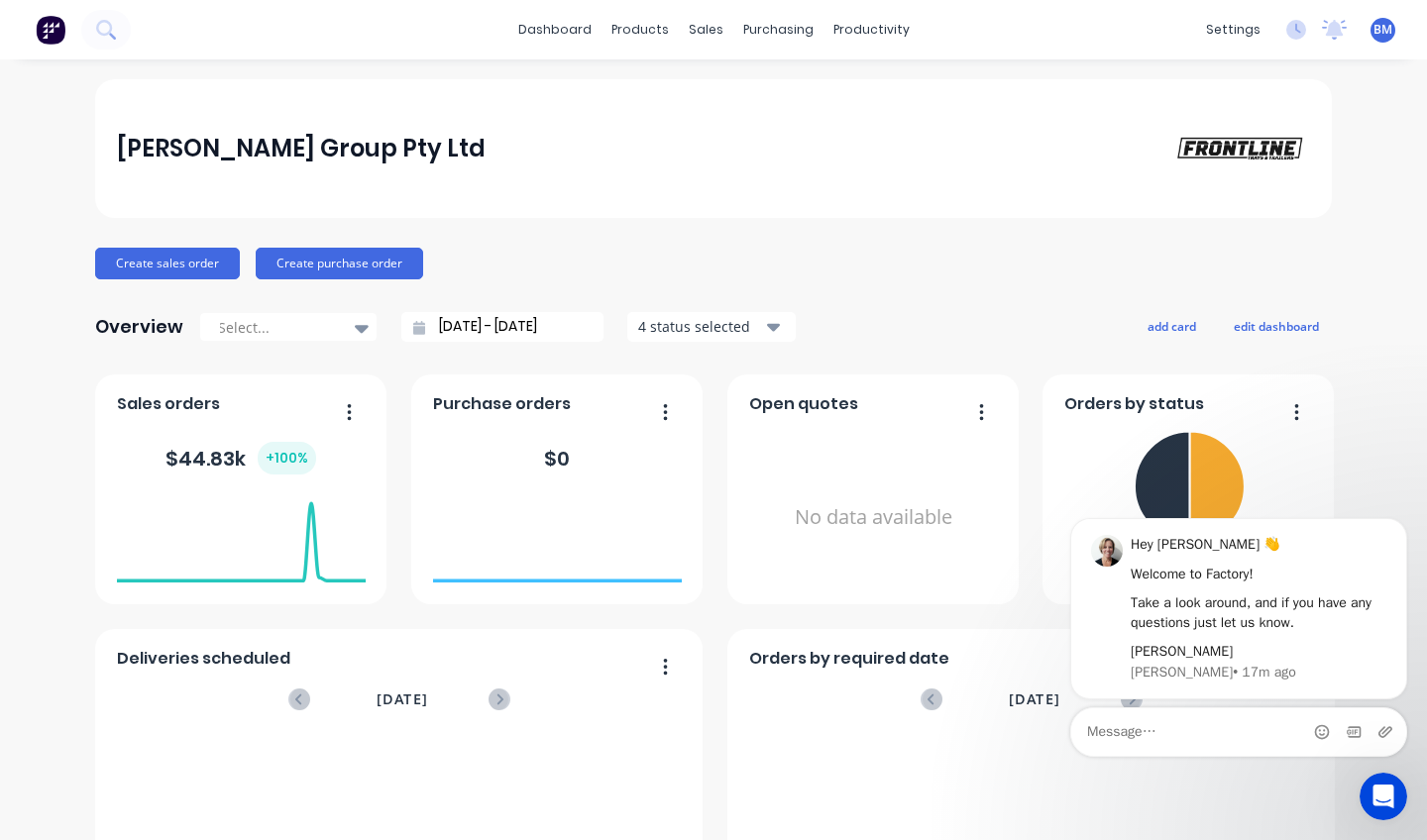 scroll, scrollTop: 0, scrollLeft: 0, axis: both 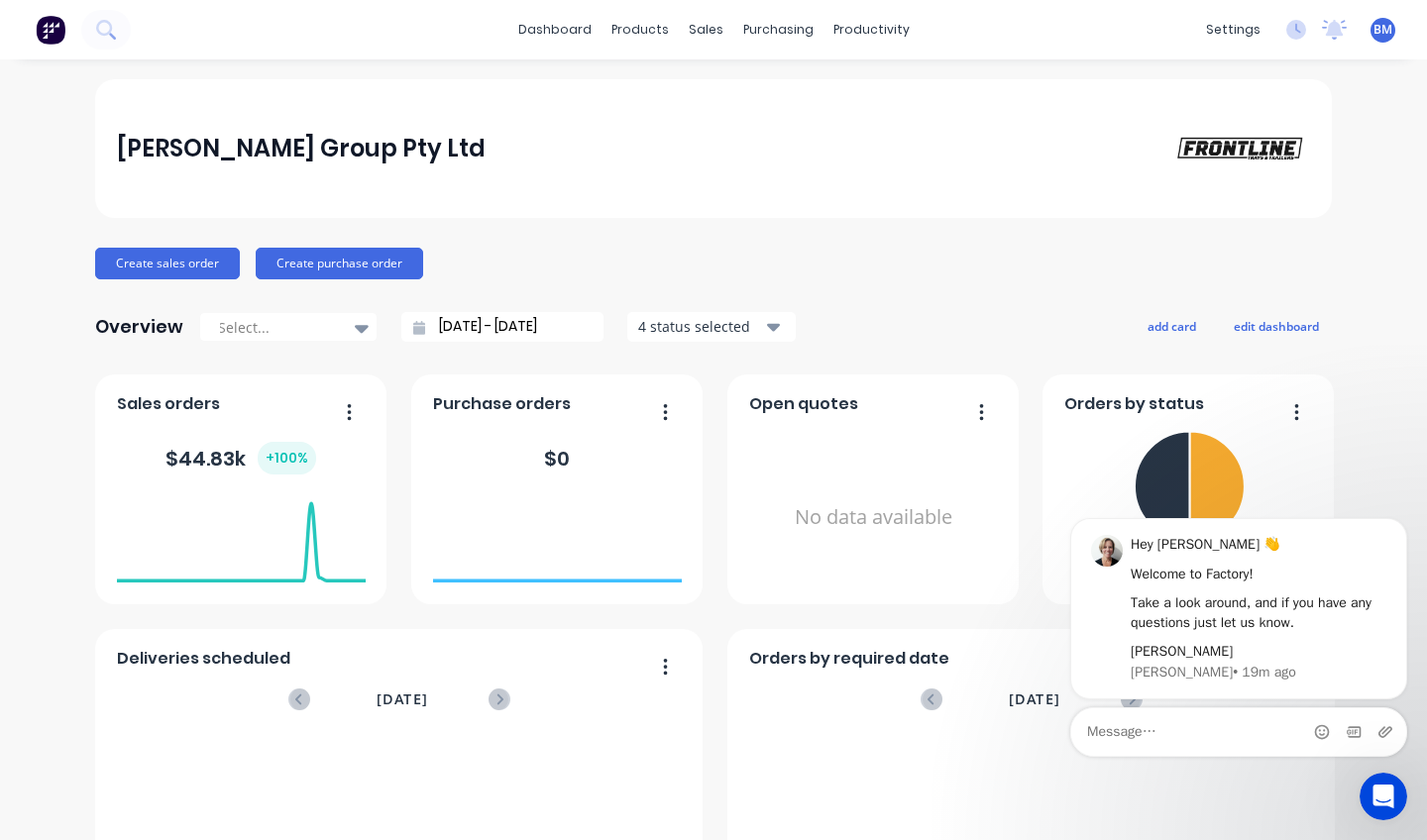 click on "Purchase orders" at bounding box center [557, 409] 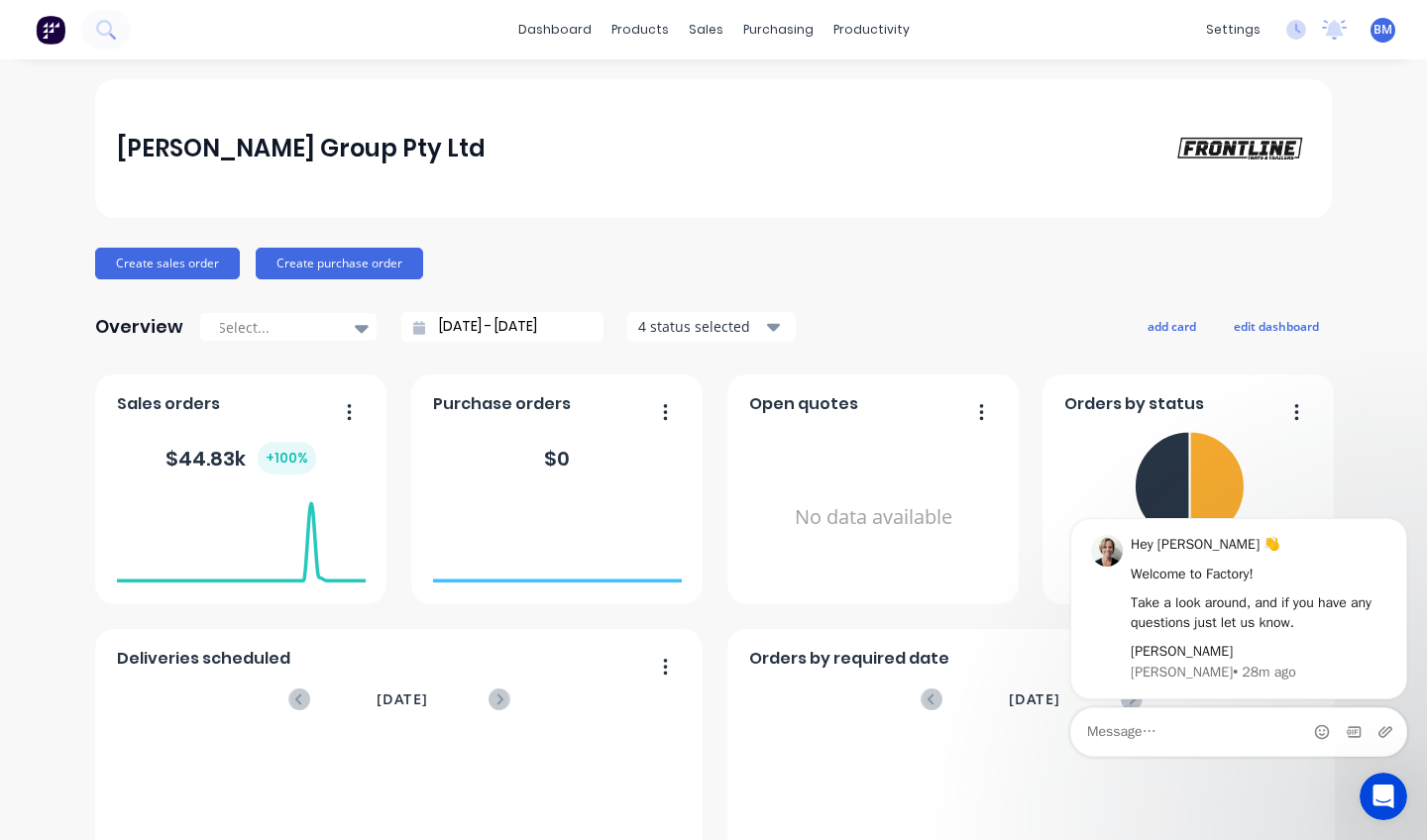 click on "No data available" at bounding box center [873, 517] 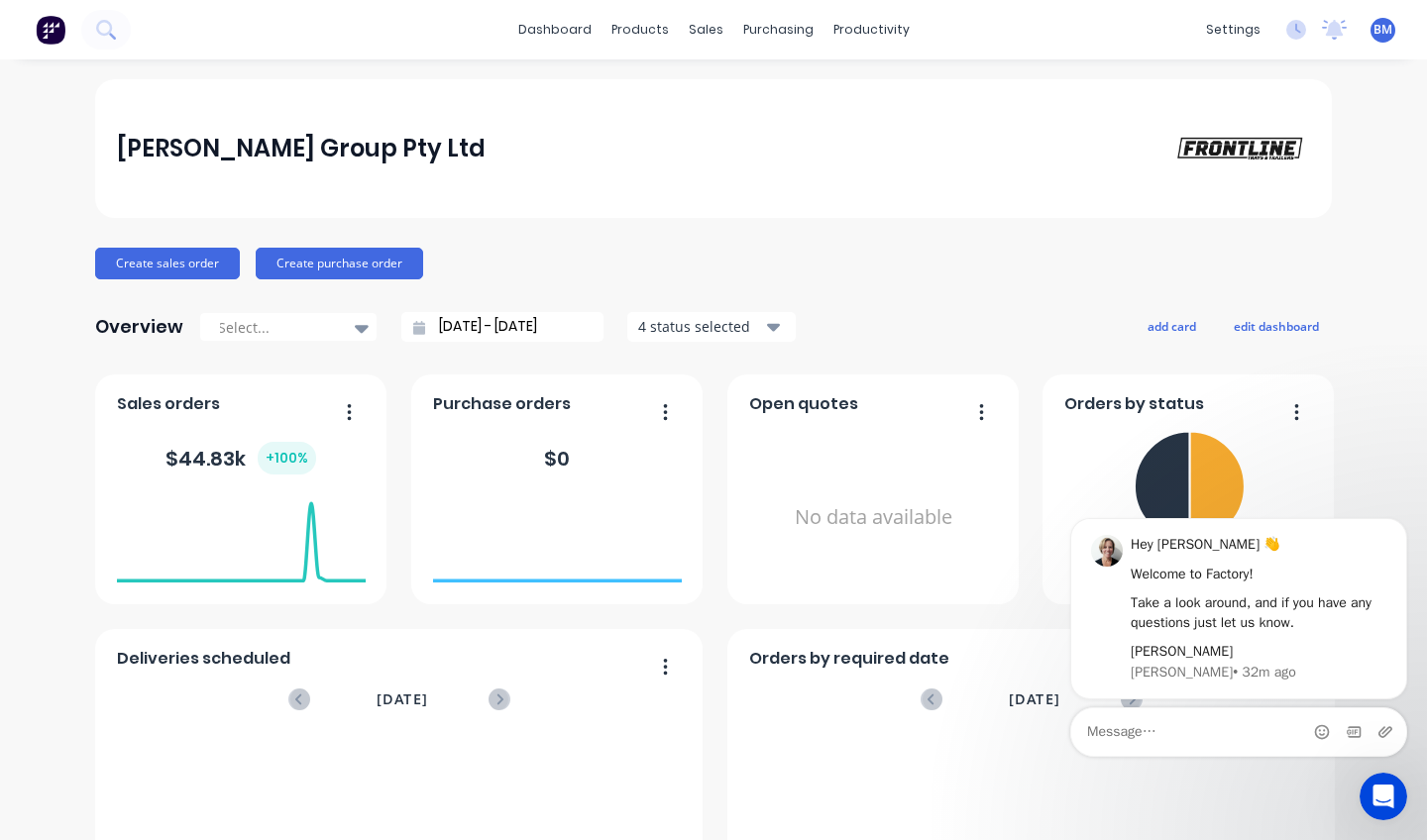 click on "Purchase orders" at bounding box center [557, 409] 